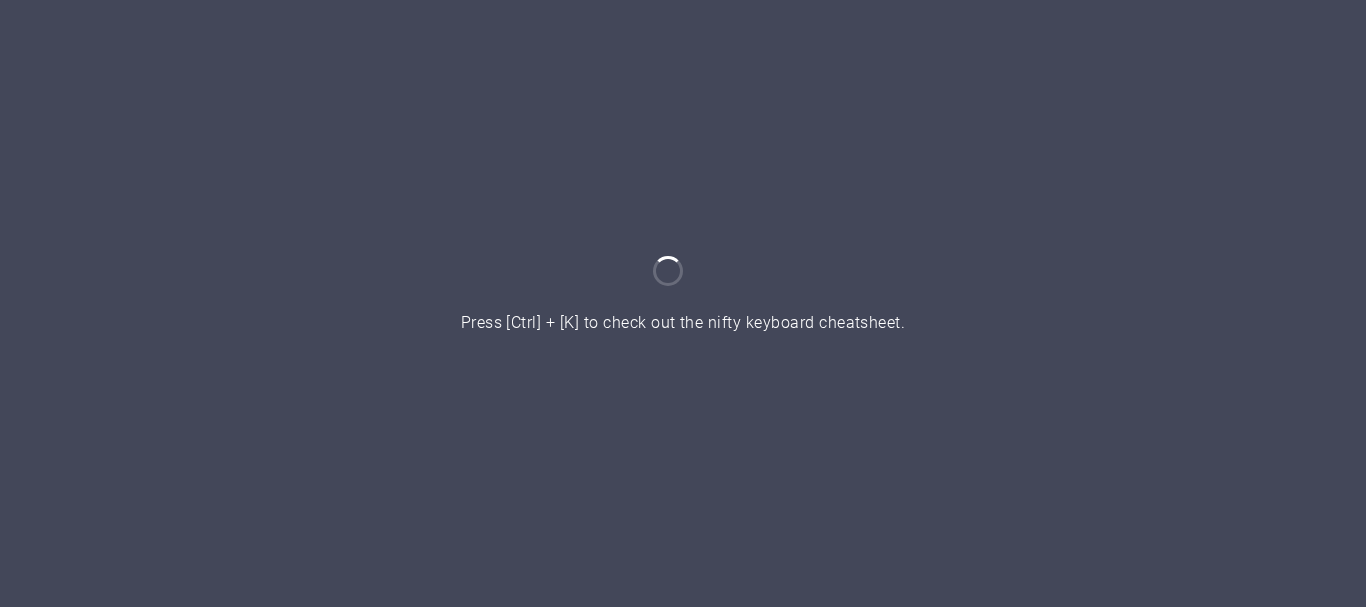 scroll, scrollTop: 0, scrollLeft: 0, axis: both 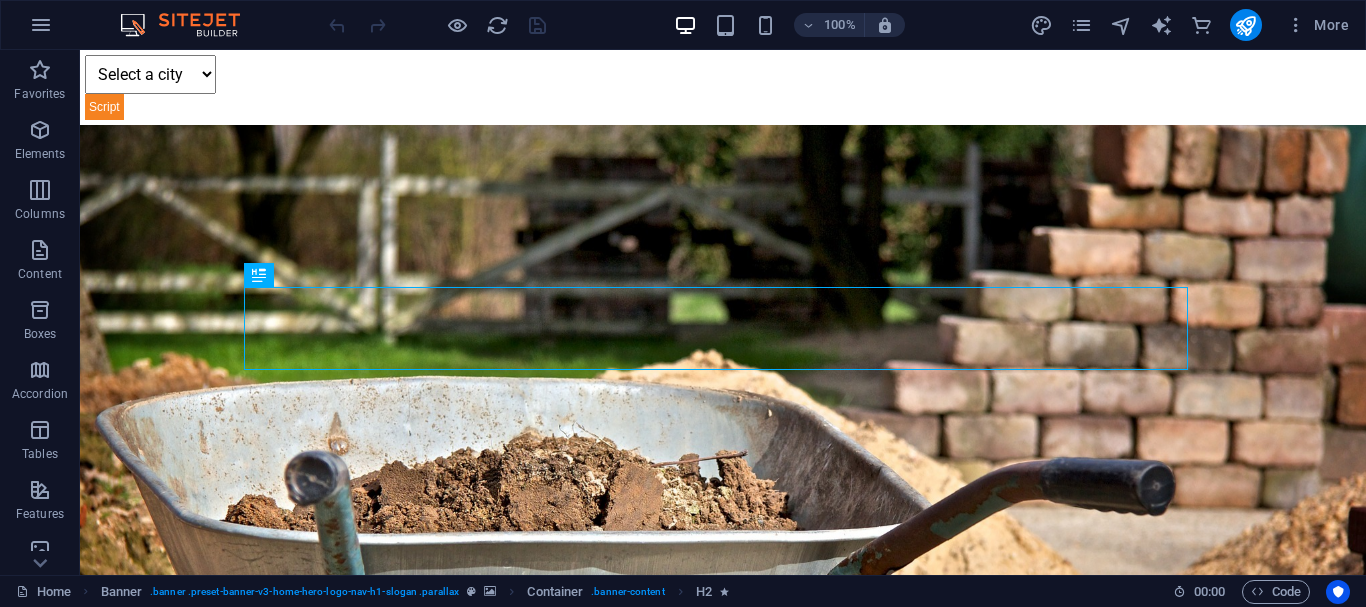 click on "More" at bounding box center (1193, 25) 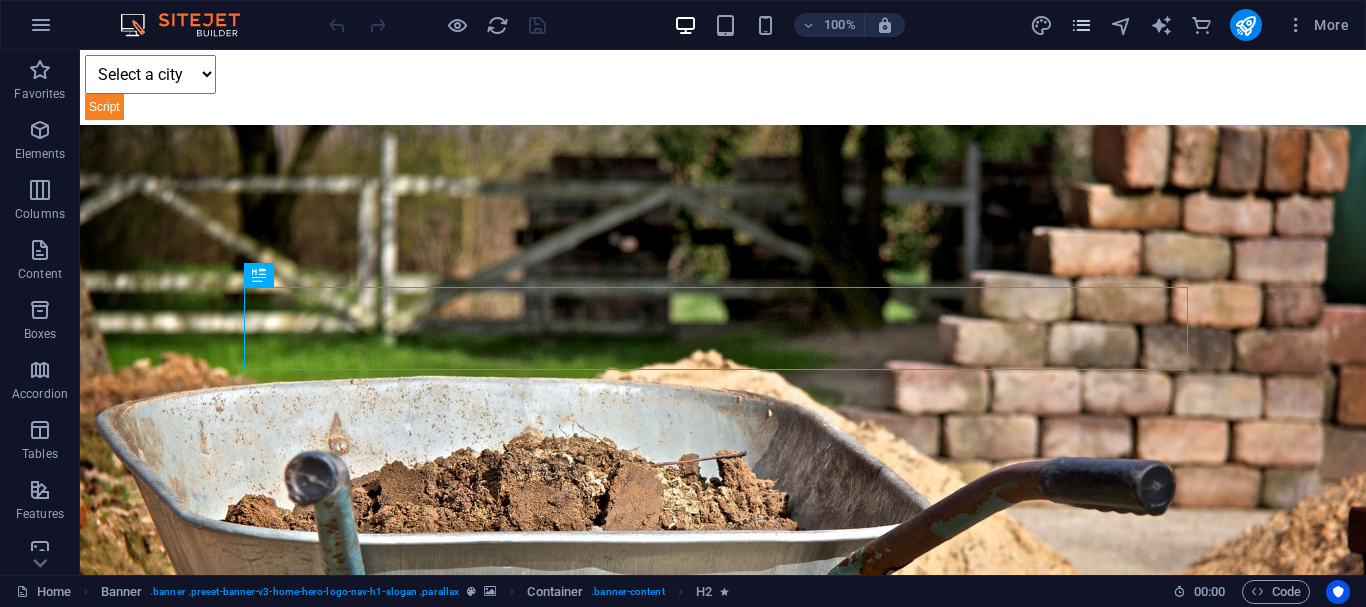 click at bounding box center [1081, 25] 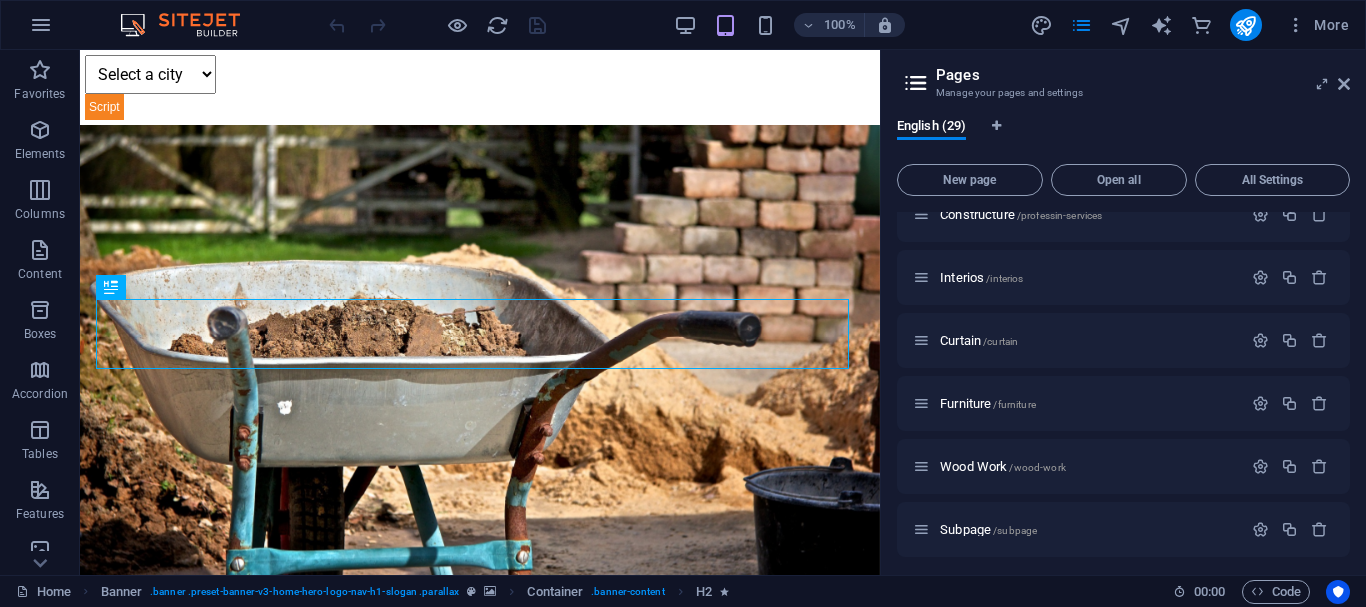 scroll, scrollTop: 1090, scrollLeft: 0, axis: vertical 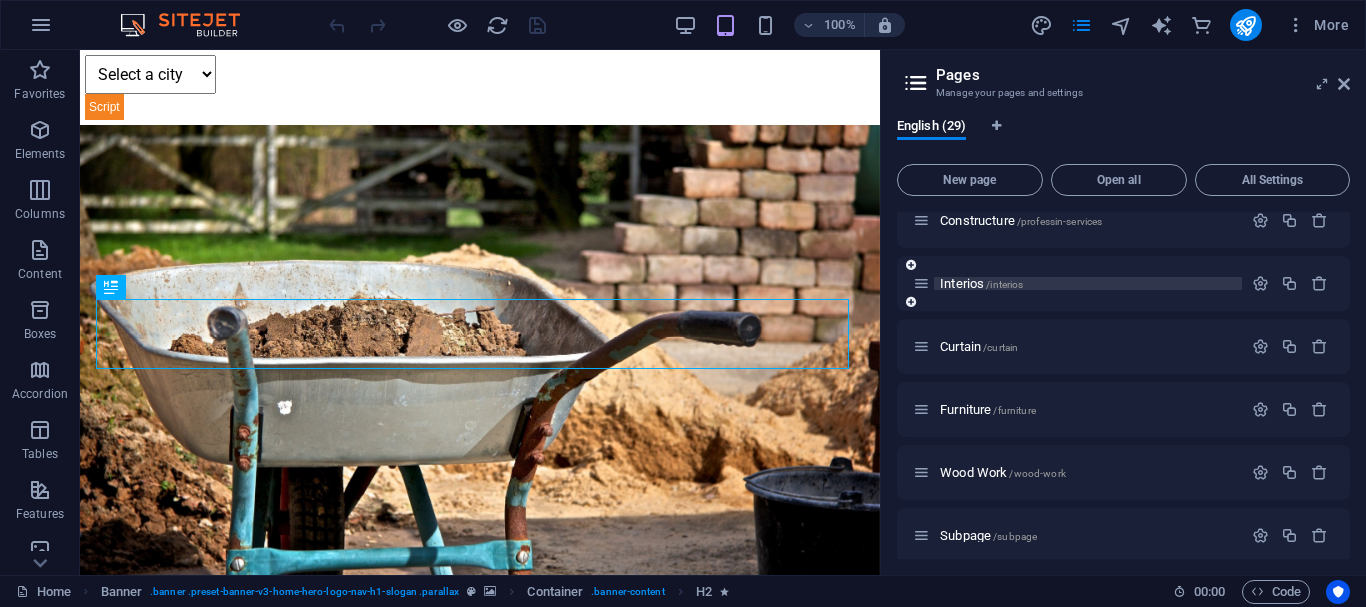 click on "[PLACE] /[PLACE]" at bounding box center [981, 283] 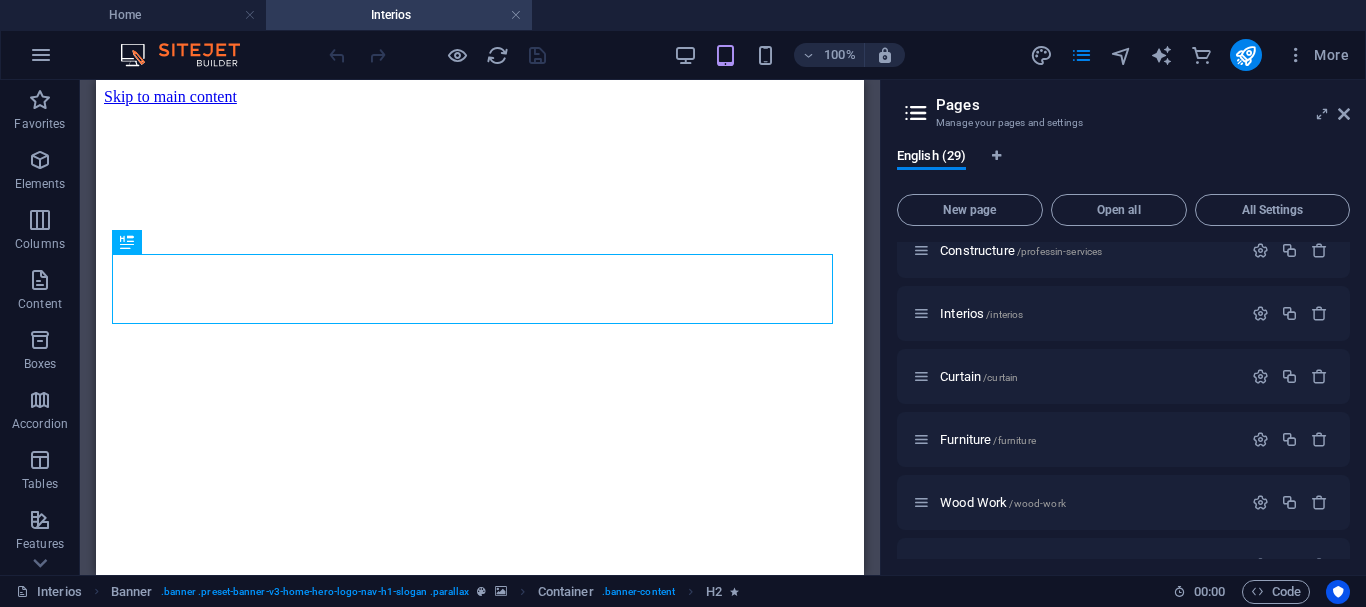 scroll, scrollTop: 0, scrollLeft: 0, axis: both 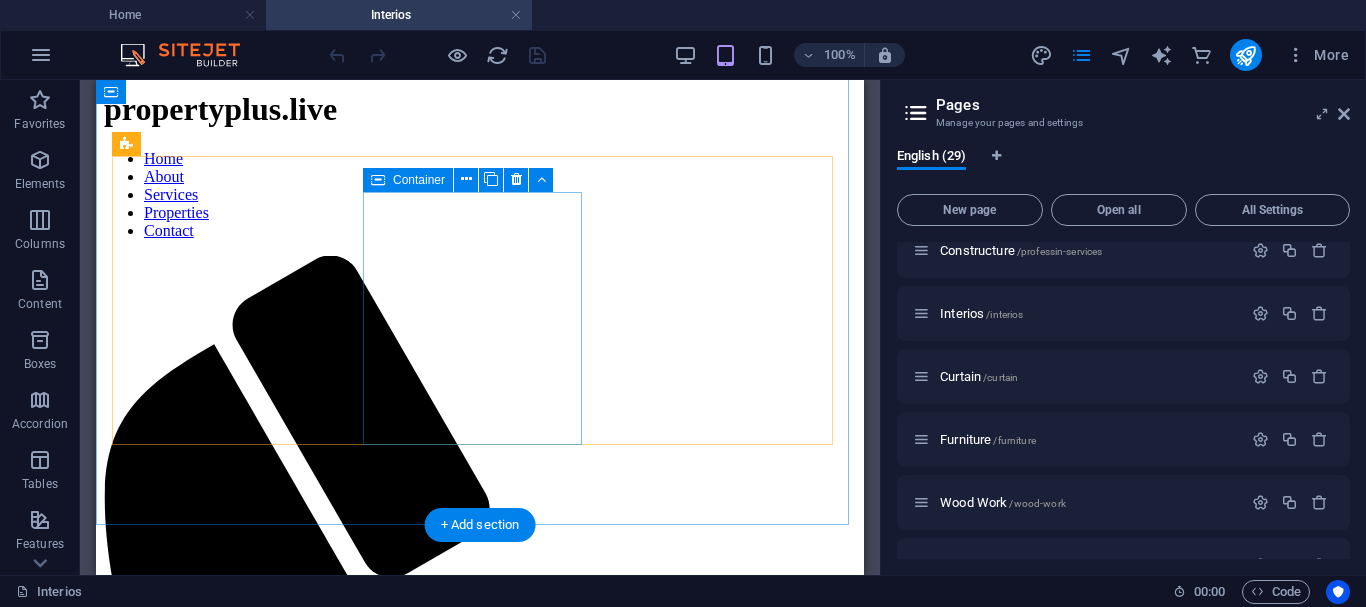 click on "[PRODUCT] [PRODUCT] available in various fabrics and styles – perfect for enhancing privacy and interior décor." at bounding box center [480, 2768] 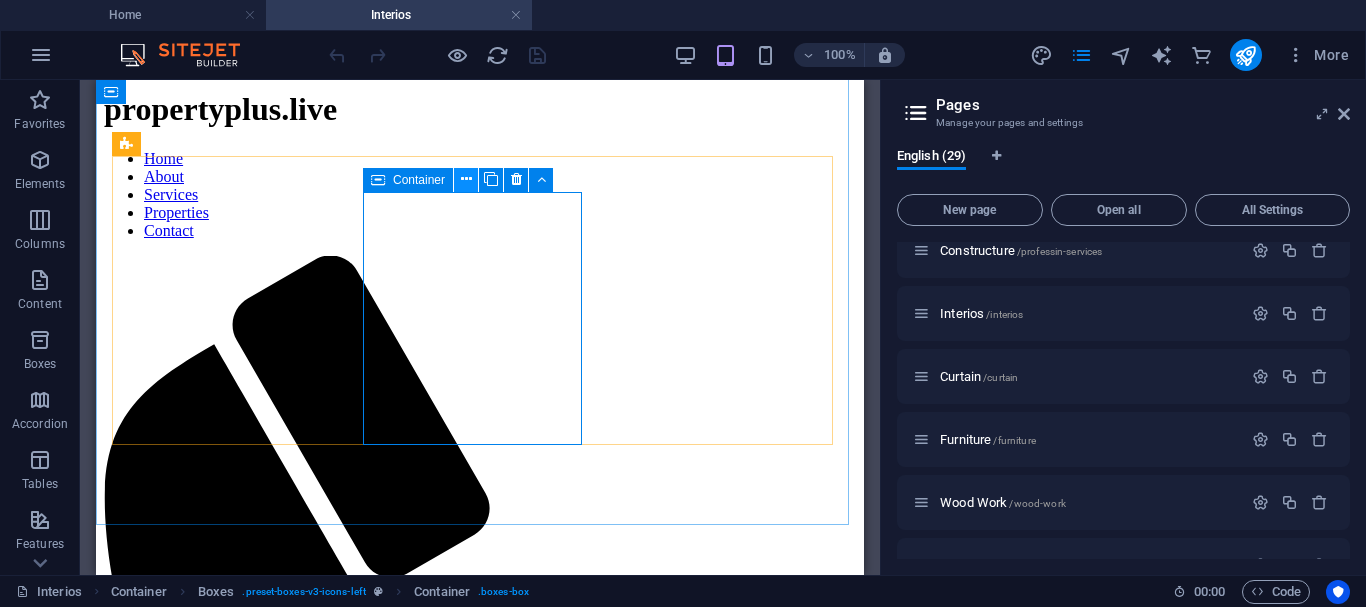 click at bounding box center [466, 180] 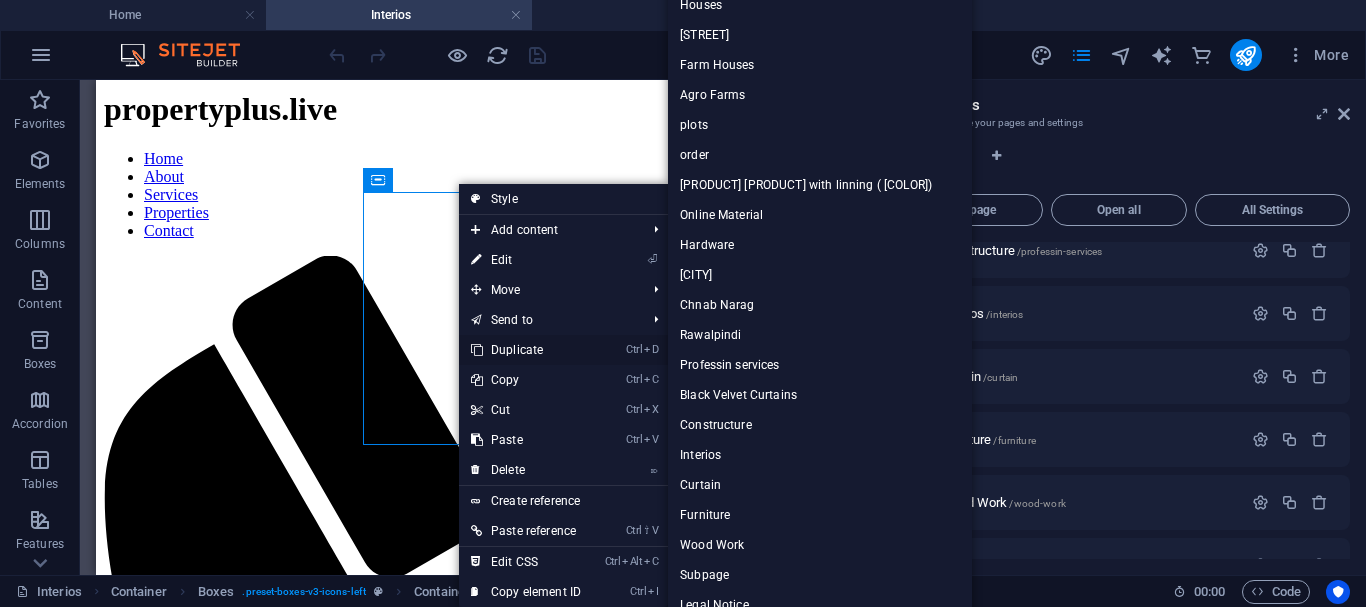 drag, startPoint x: 582, startPoint y: 346, endPoint x: 512, endPoint y: 255, distance: 114.80853 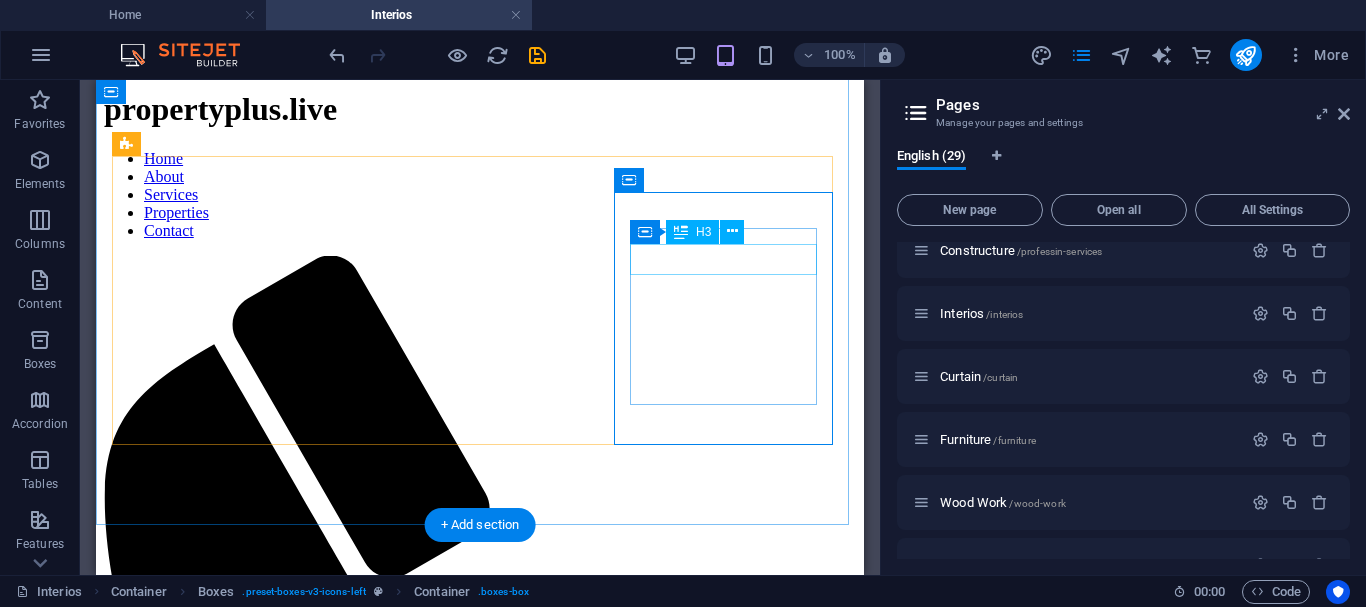click on "Curtain" at bounding box center [480, 3890] 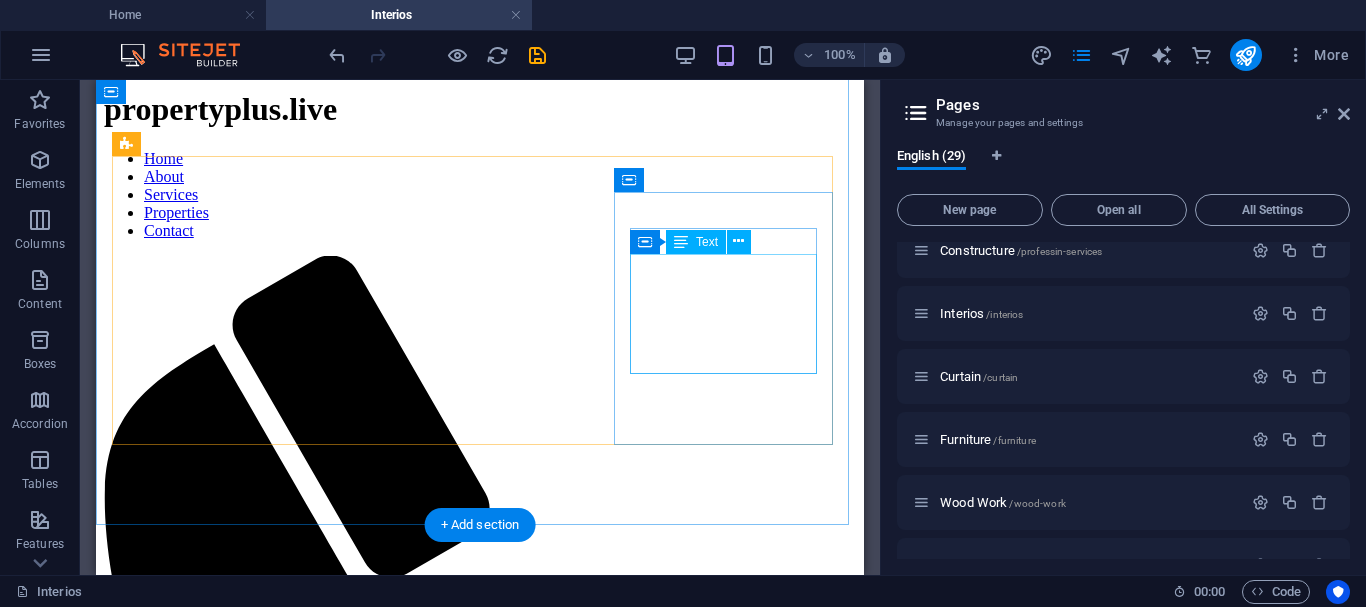 click on "Elegant curtains available in various fabrics and styles – perfect for enhancing privacy and interior décor." at bounding box center [480, 3895] 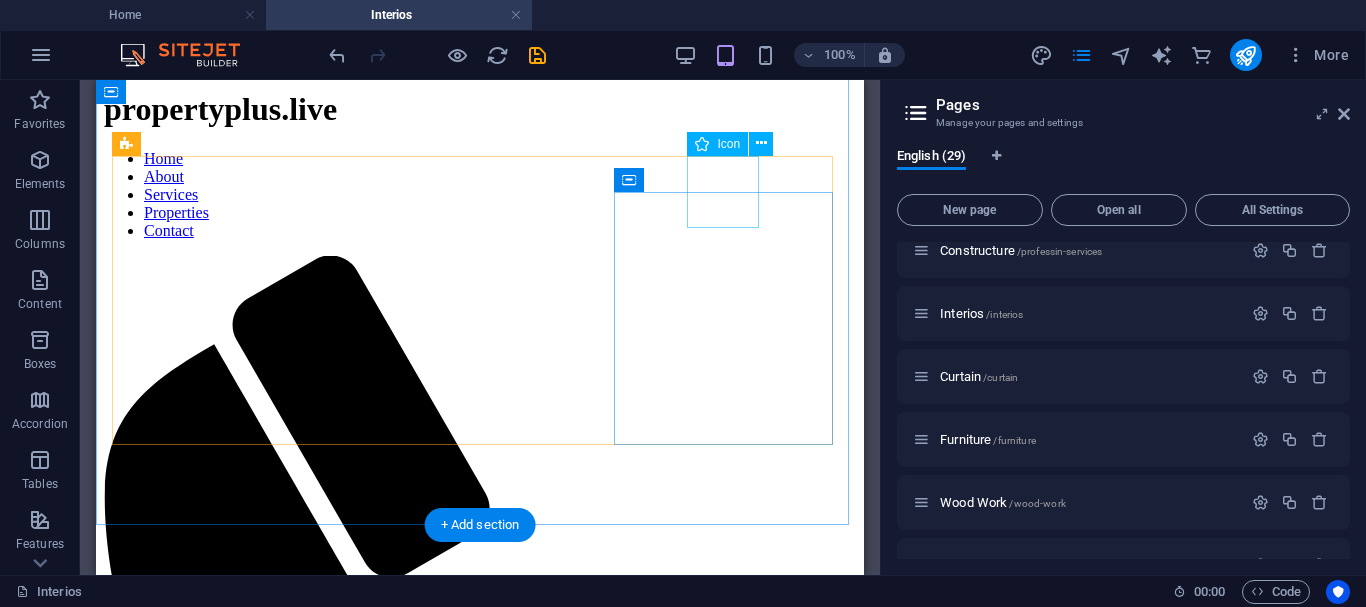 click at bounding box center (480, 3508) 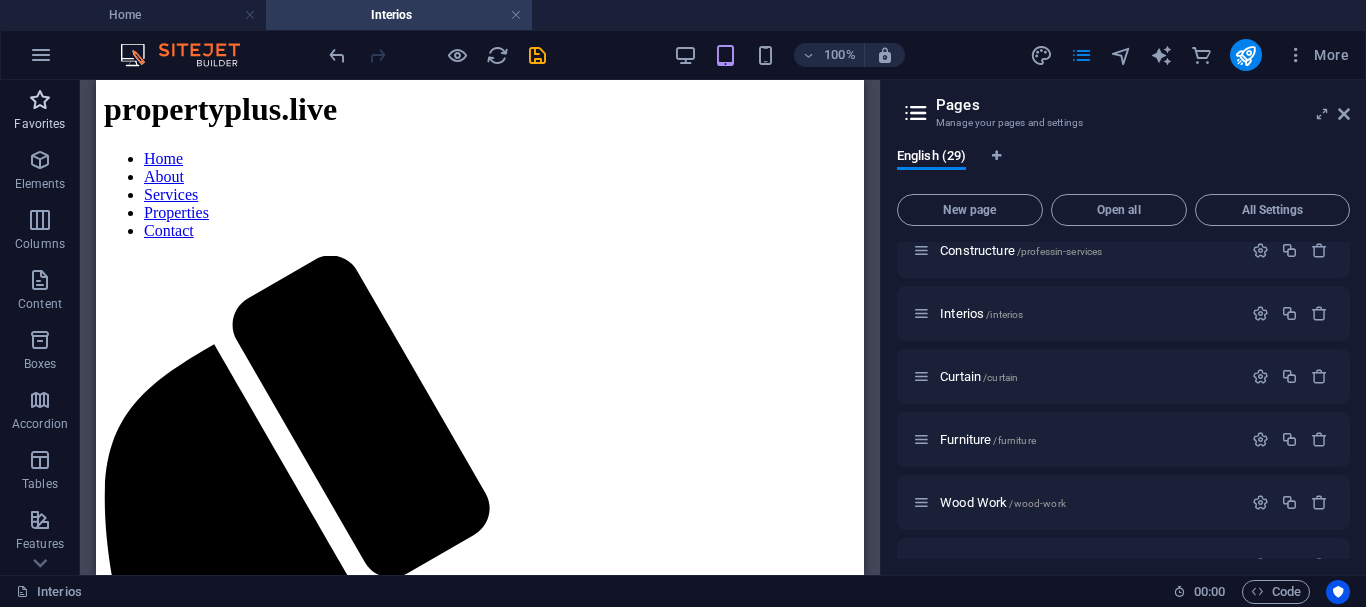 click on "Favorites" at bounding box center (40, 112) 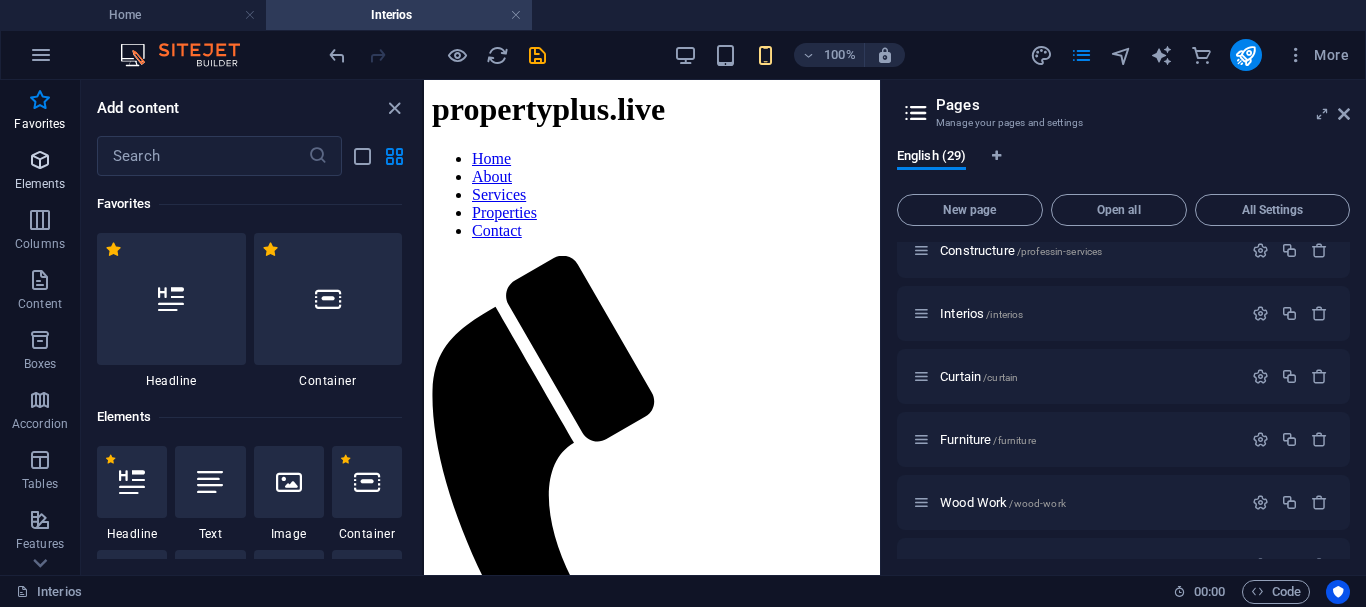 click at bounding box center (40, 160) 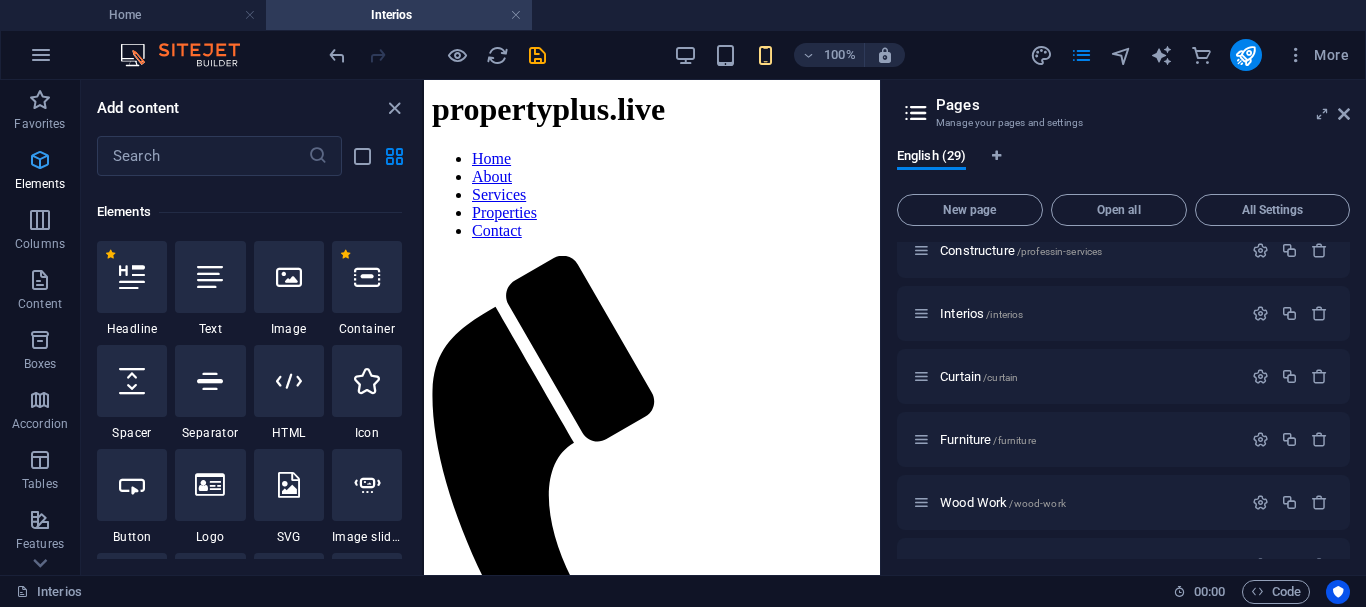 scroll, scrollTop: 213, scrollLeft: 0, axis: vertical 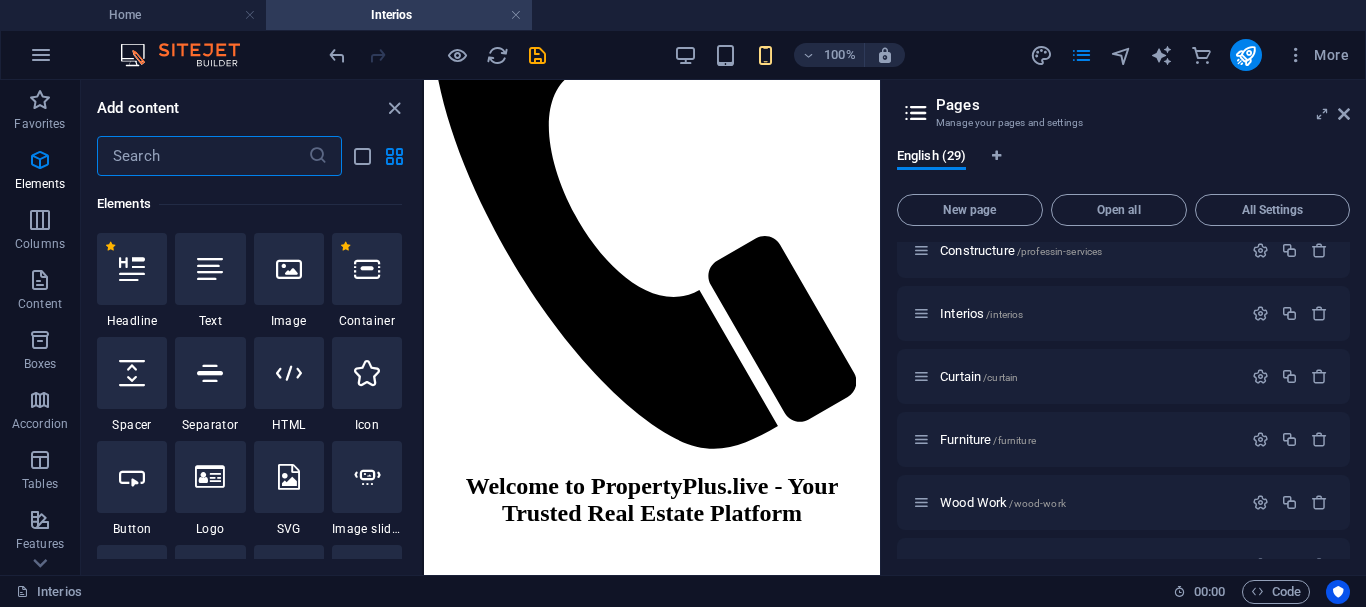 click at bounding box center [202, 156] 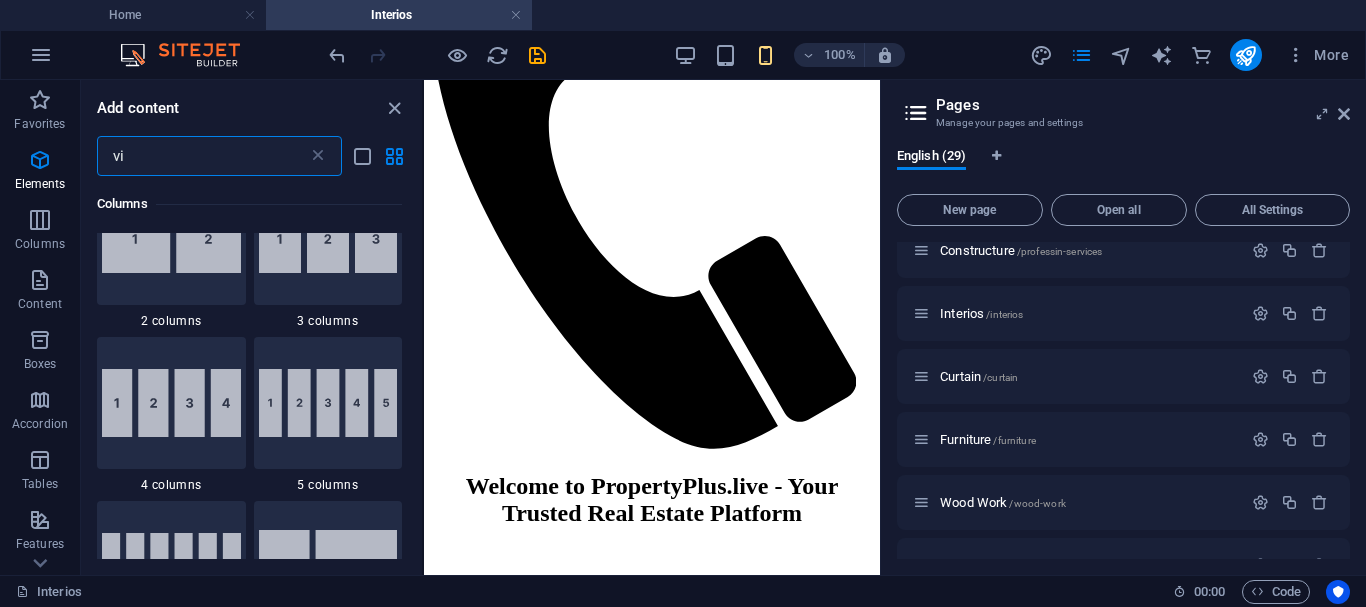scroll, scrollTop: 0, scrollLeft: 0, axis: both 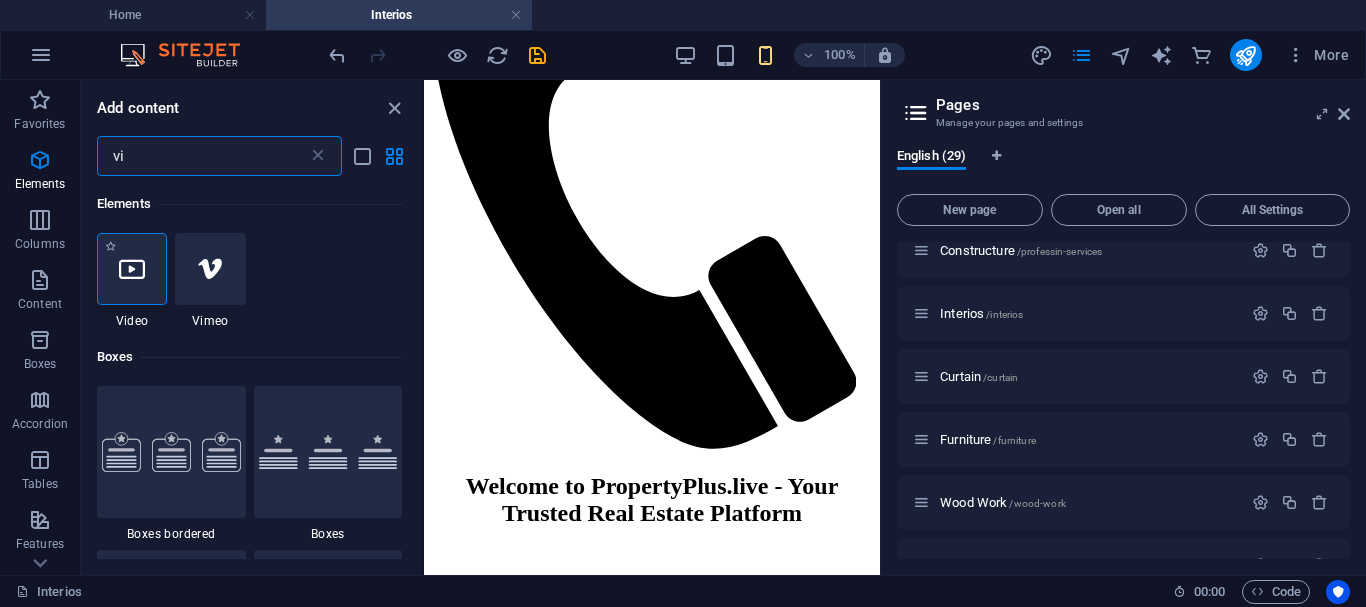 type on "vi" 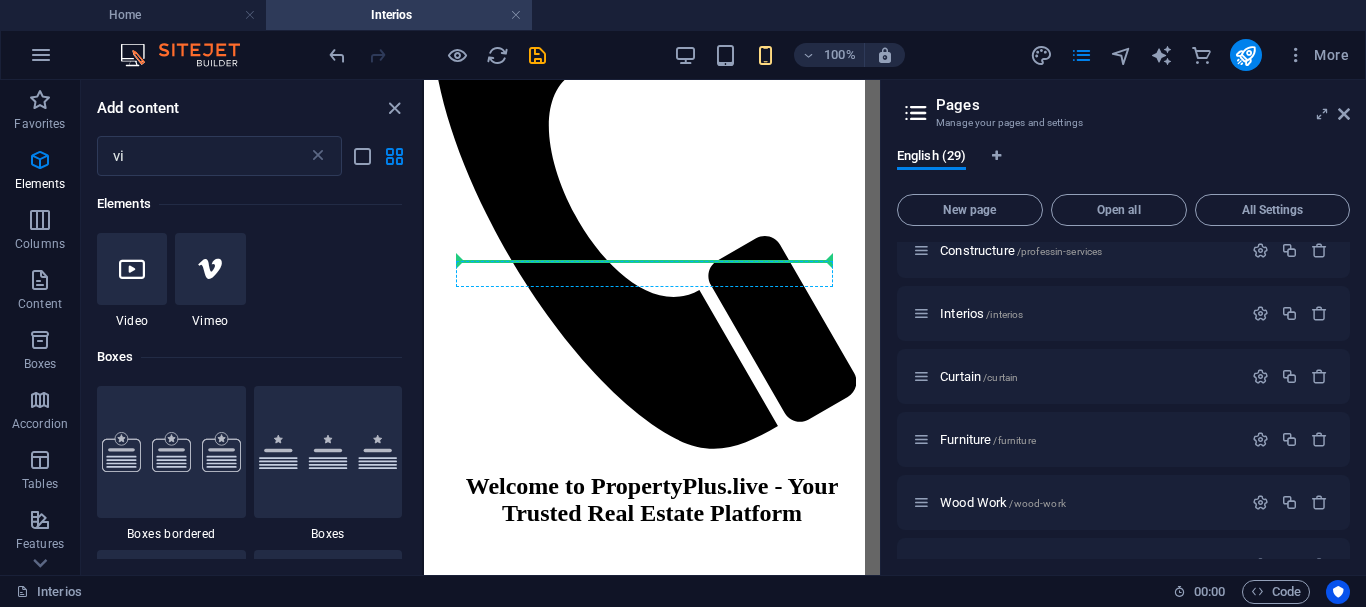 select on "%" 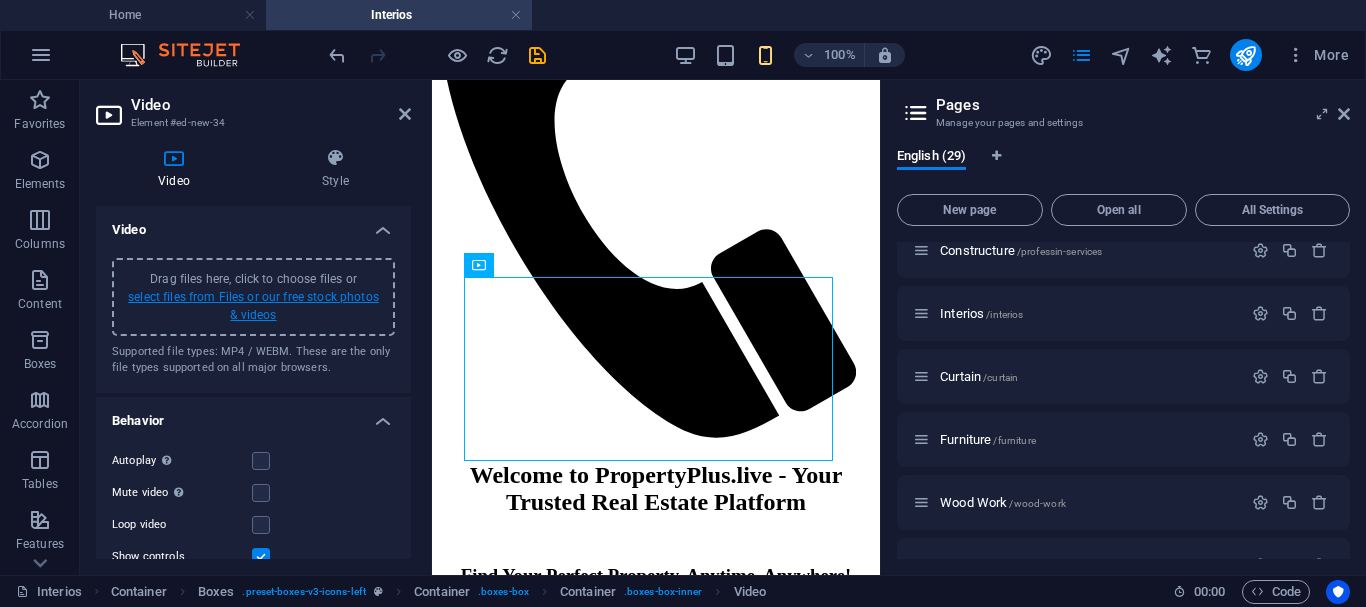 click on "select files from Files or our free stock photos & videos" at bounding box center (253, 306) 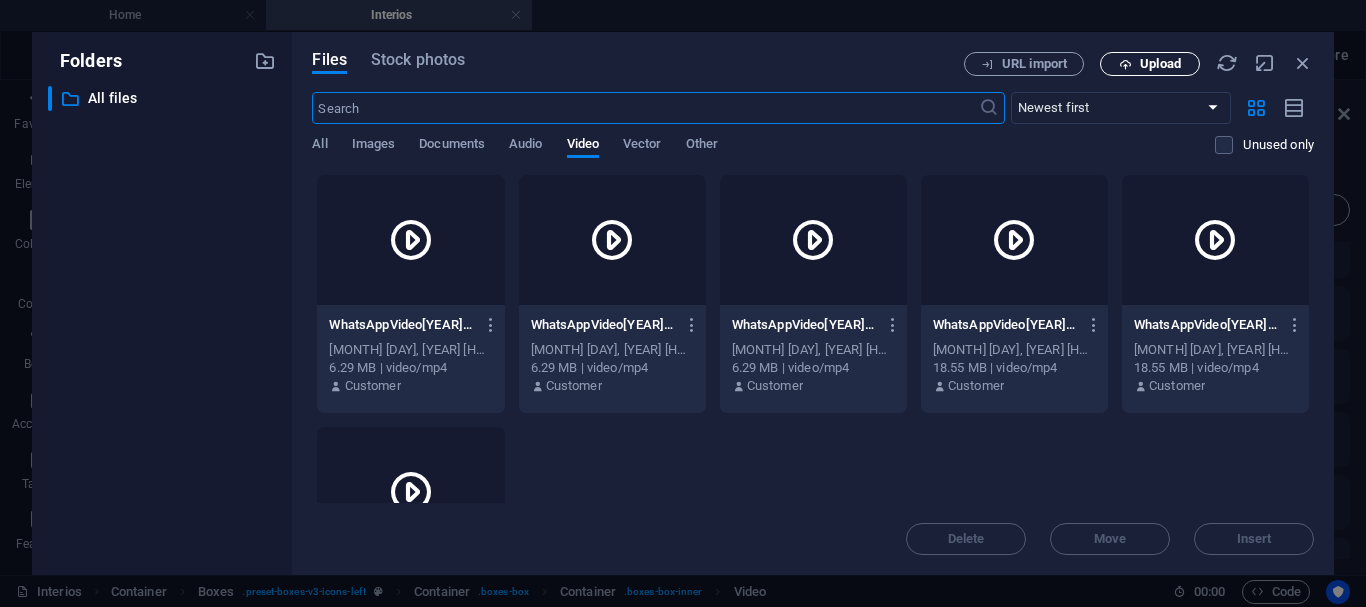 click at bounding box center [1125, 64] 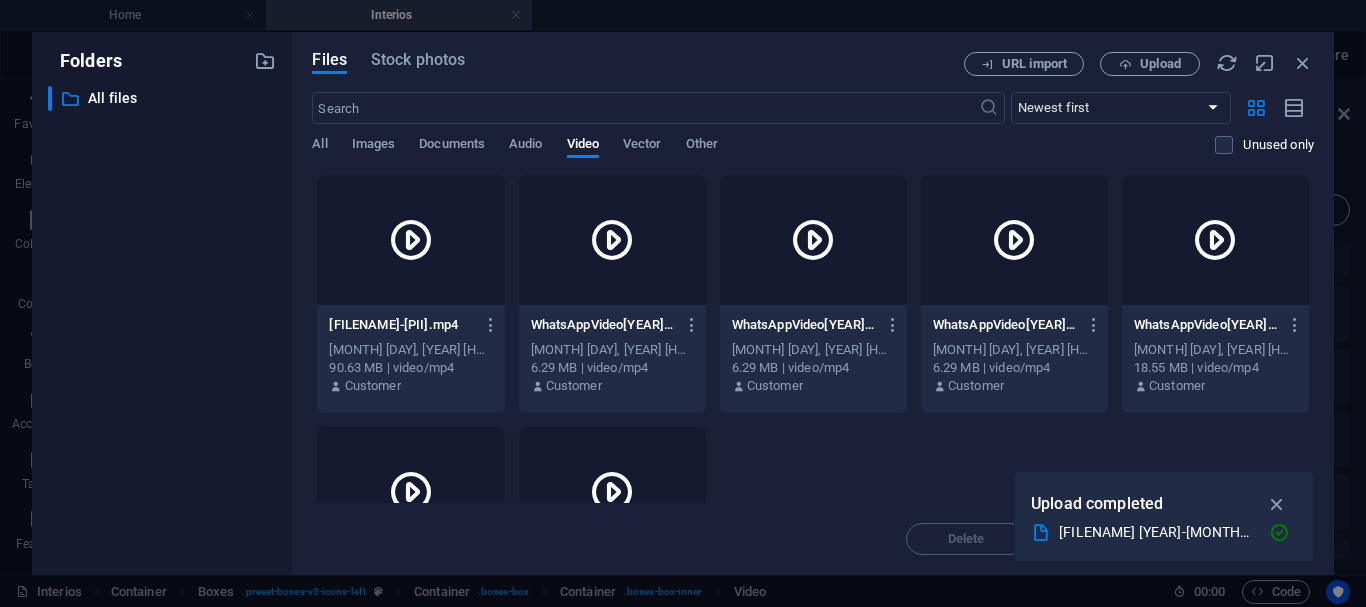 click at bounding box center (410, 240) 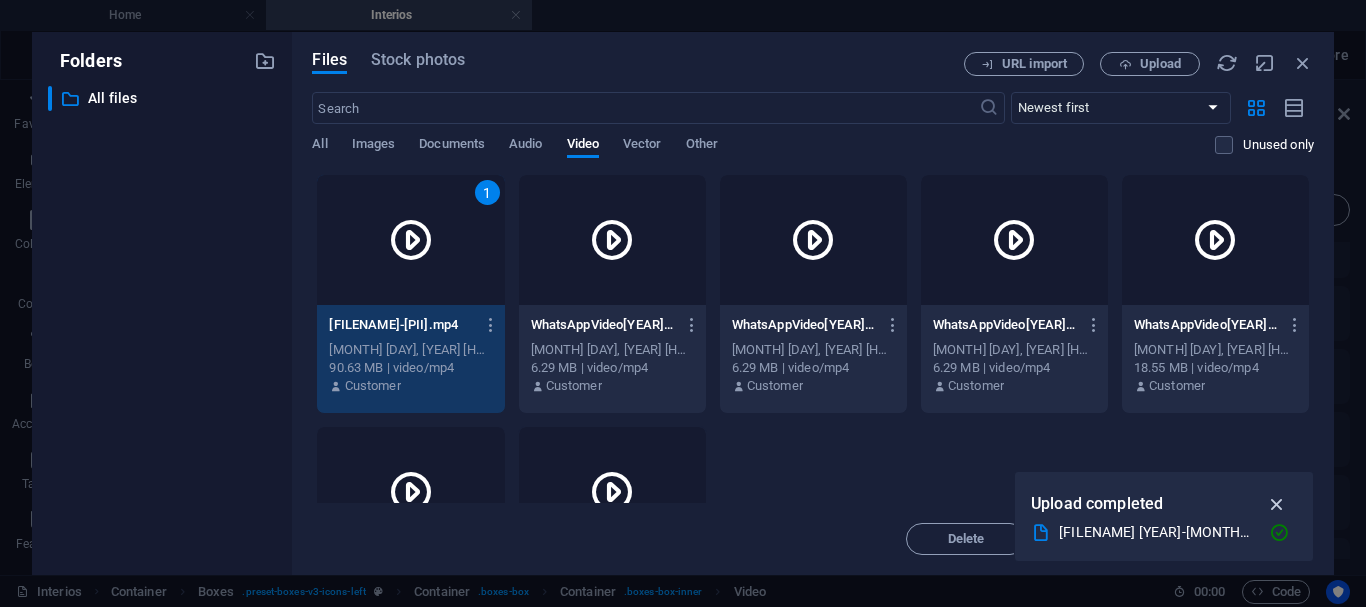 click at bounding box center (1277, 504) 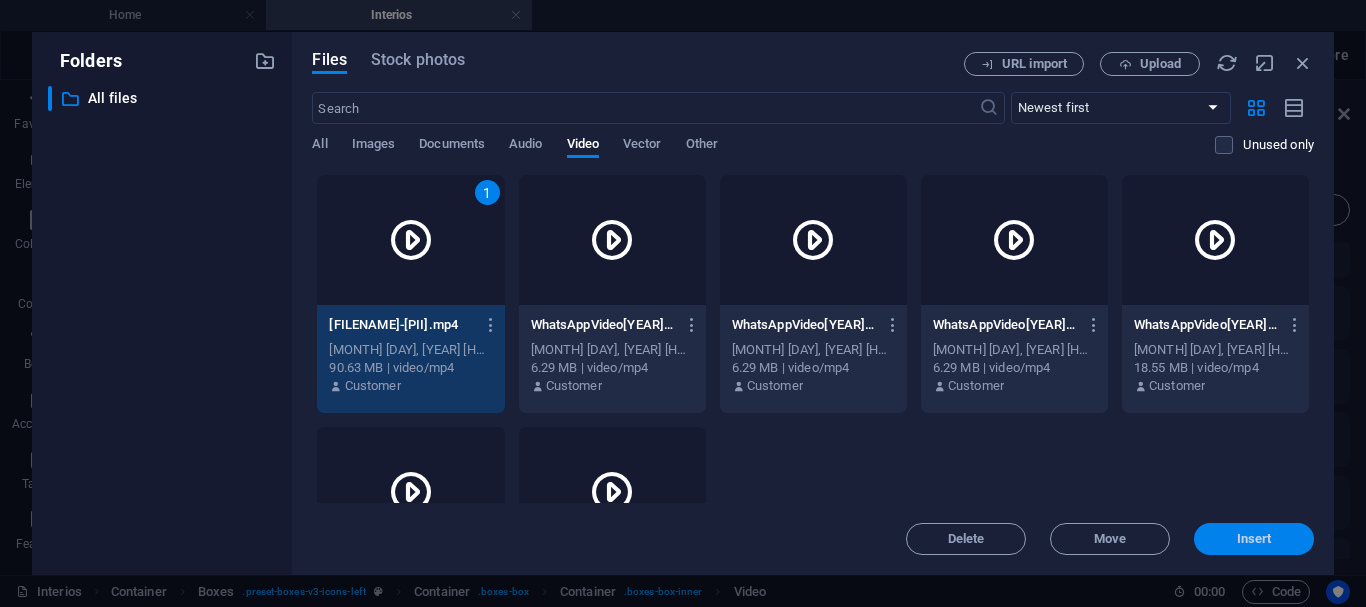 click on "Insert" at bounding box center [1254, 539] 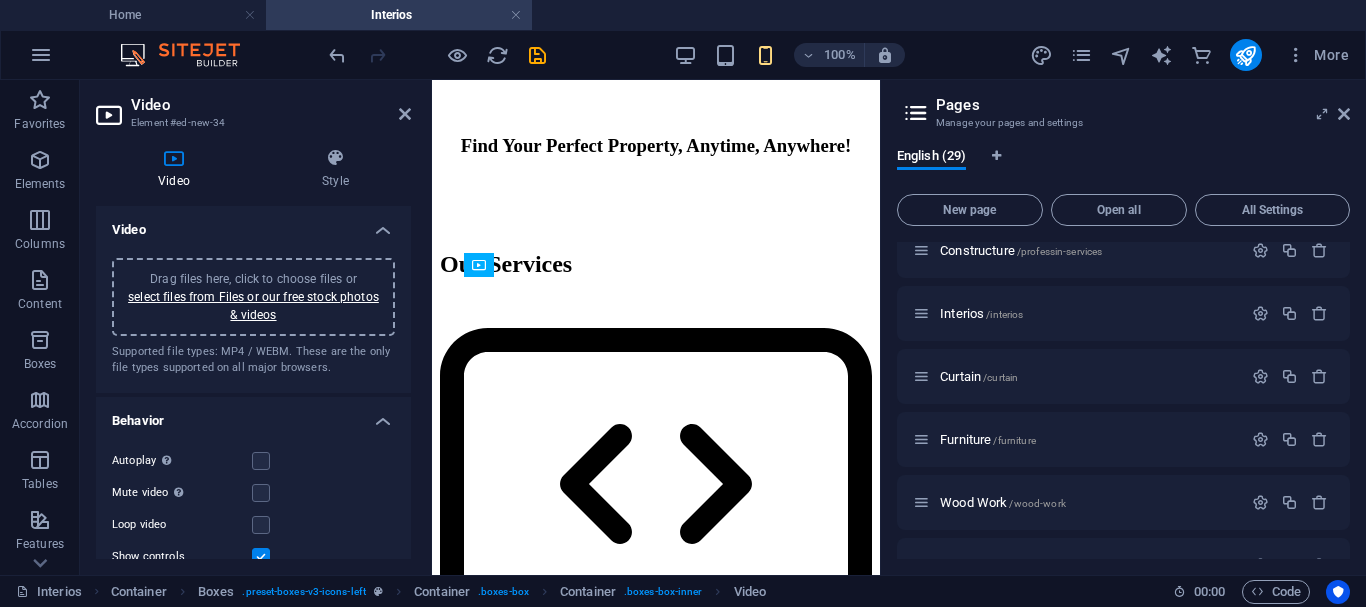 scroll, scrollTop: 883, scrollLeft: 0, axis: vertical 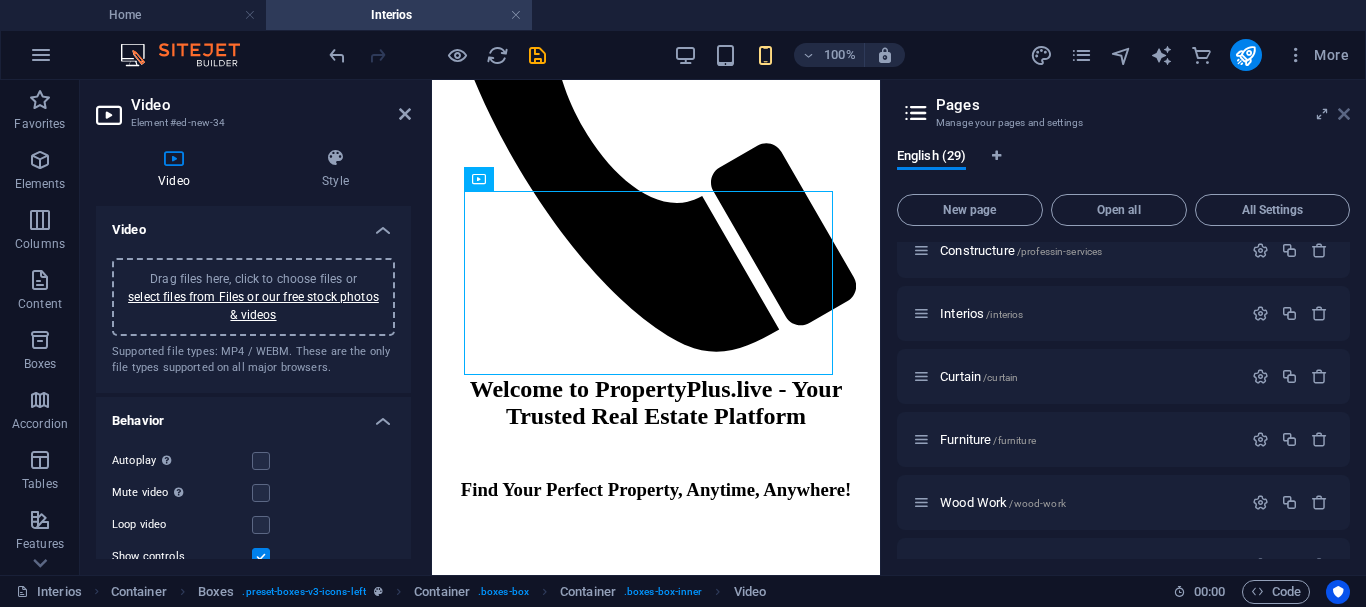 click at bounding box center (1344, 114) 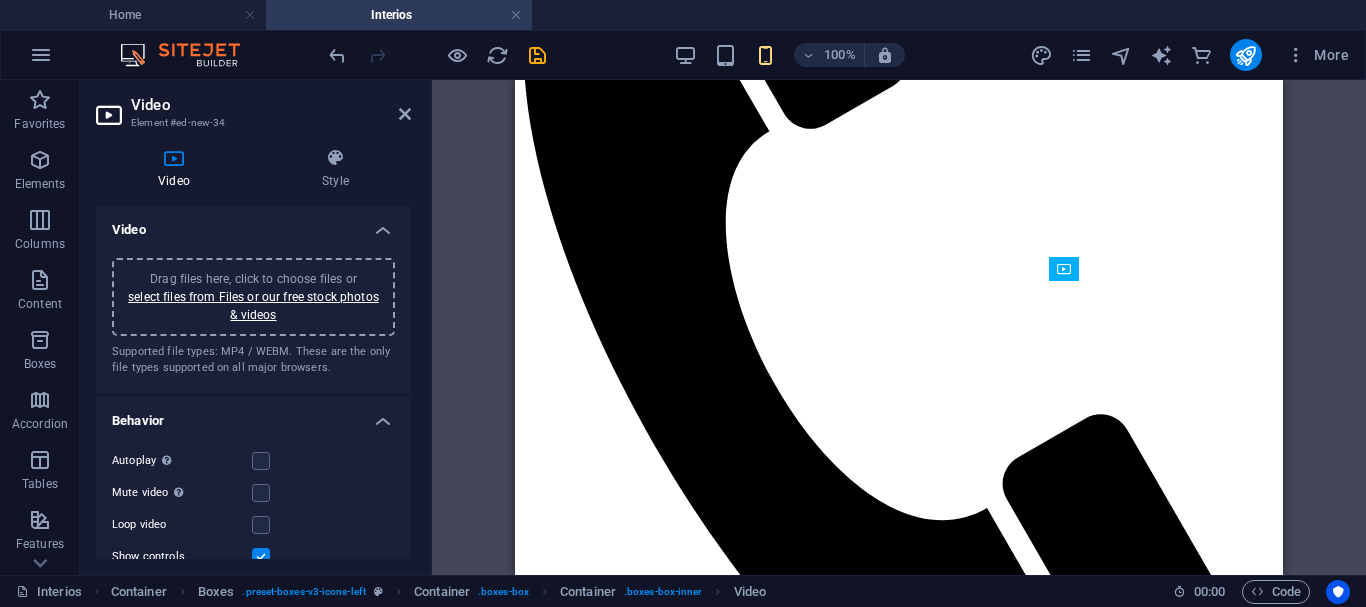 scroll, scrollTop: 463, scrollLeft: 0, axis: vertical 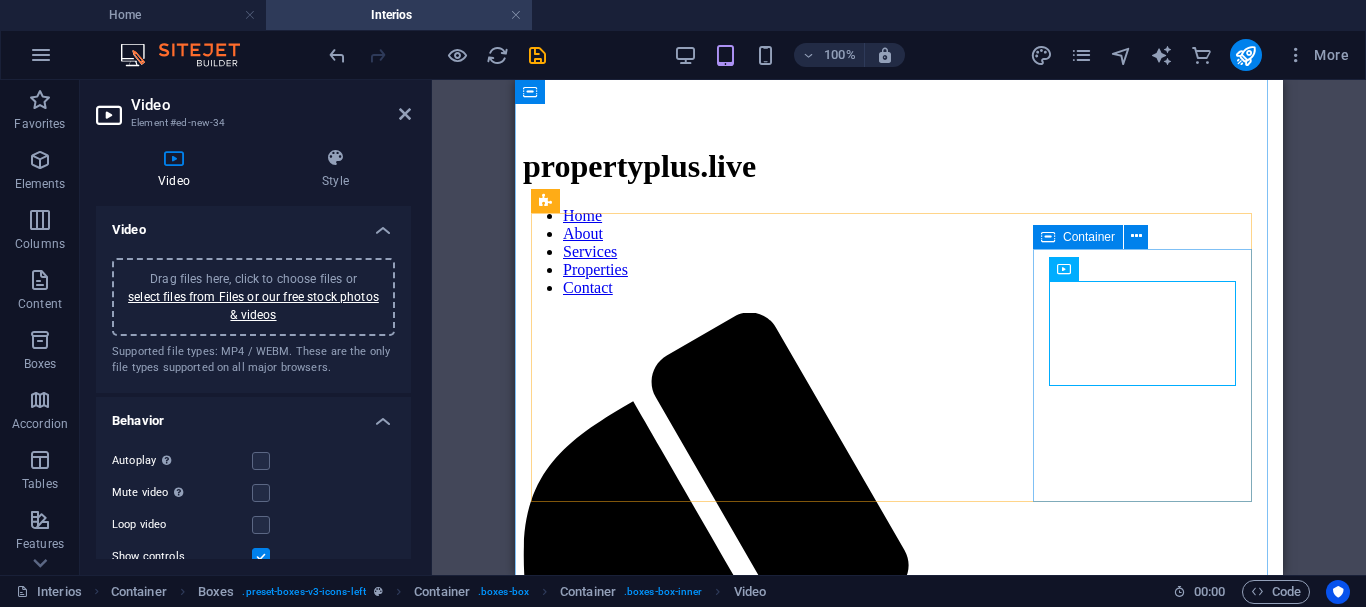 click at bounding box center [899, 3432] 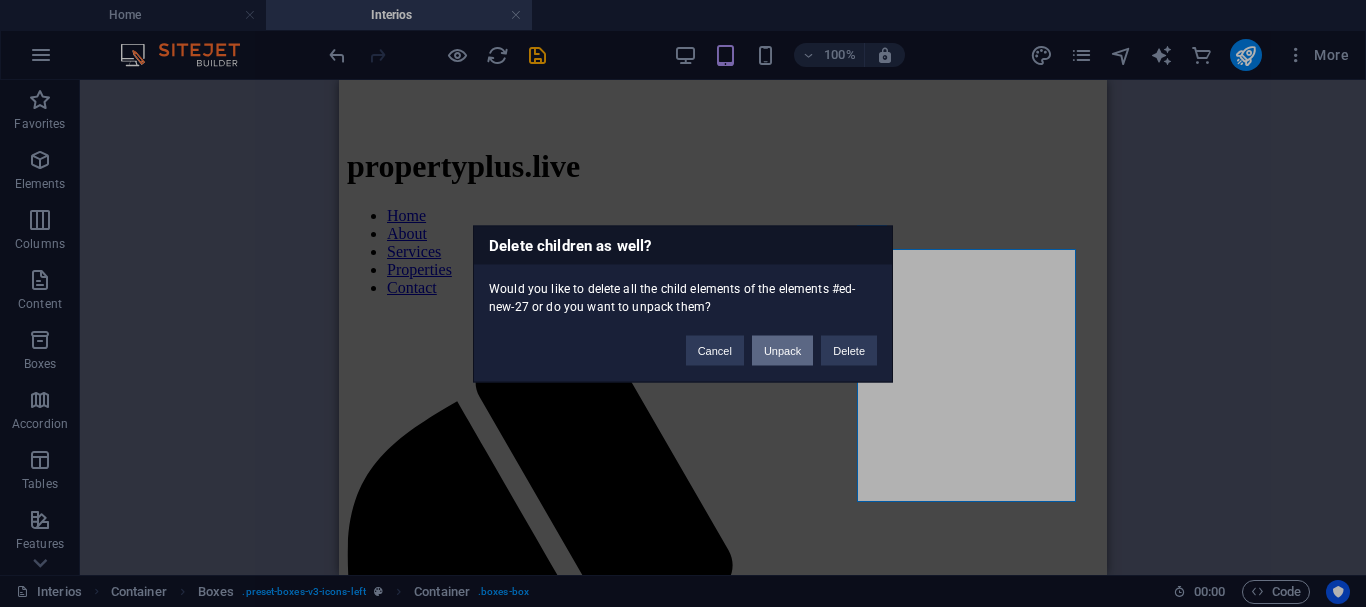 click on "Unpack" at bounding box center [782, 350] 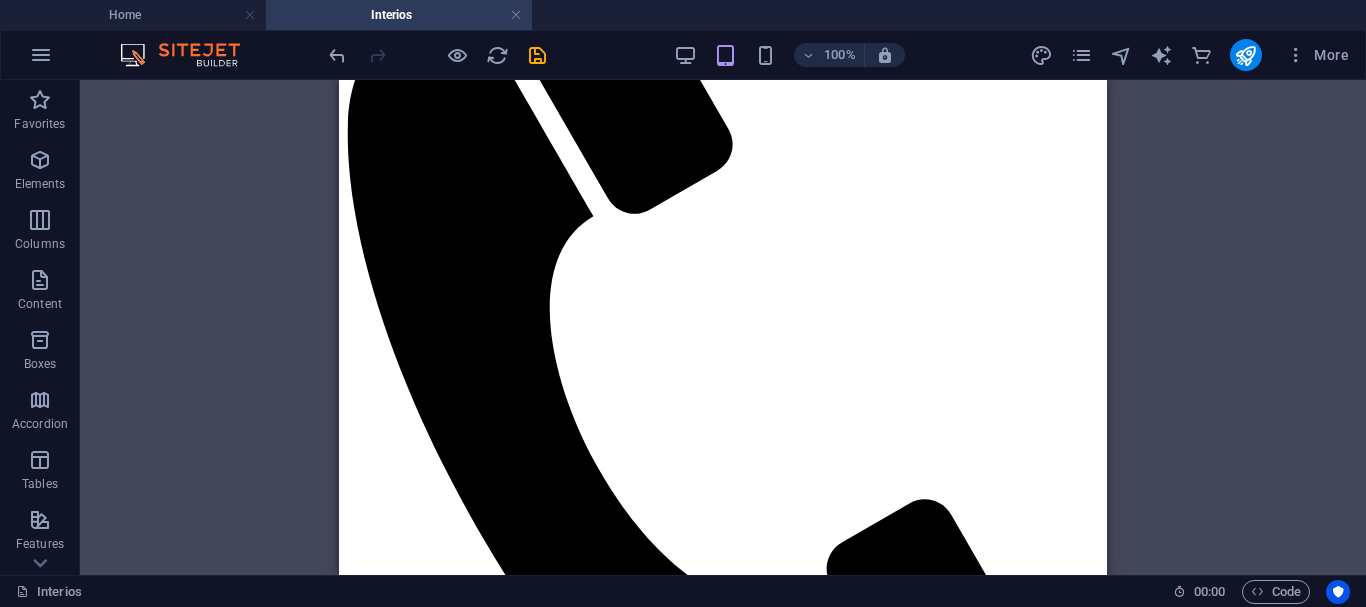 scroll, scrollTop: 856, scrollLeft: 0, axis: vertical 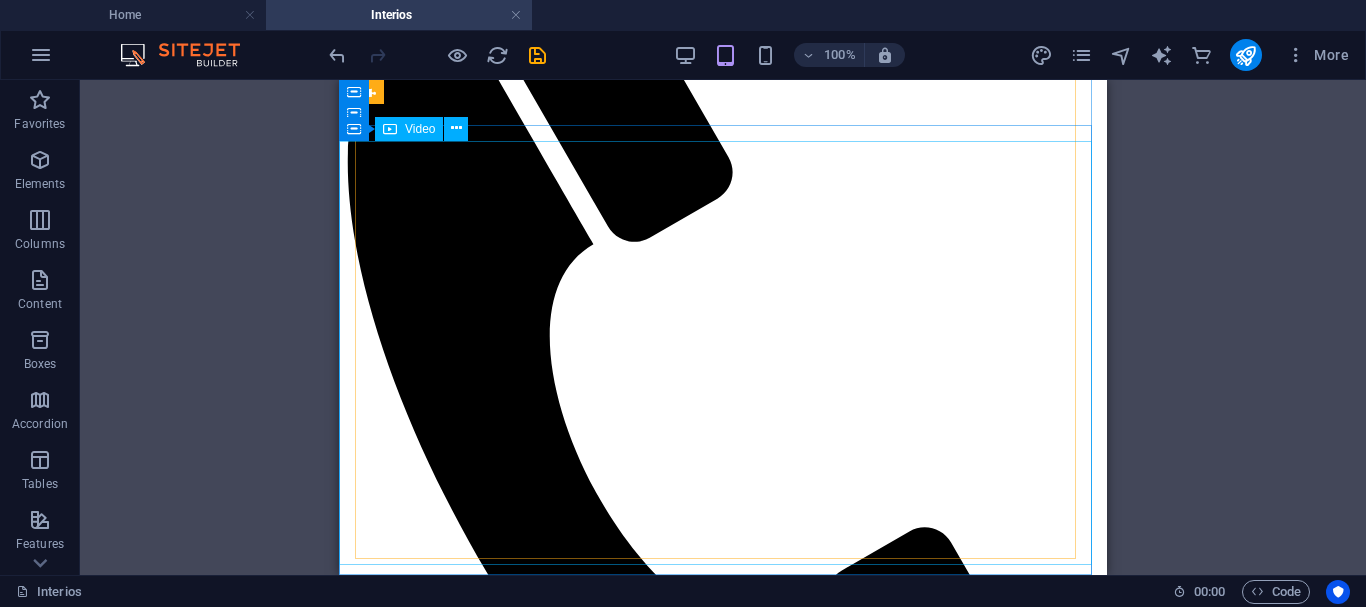 click at bounding box center (723, 3042) 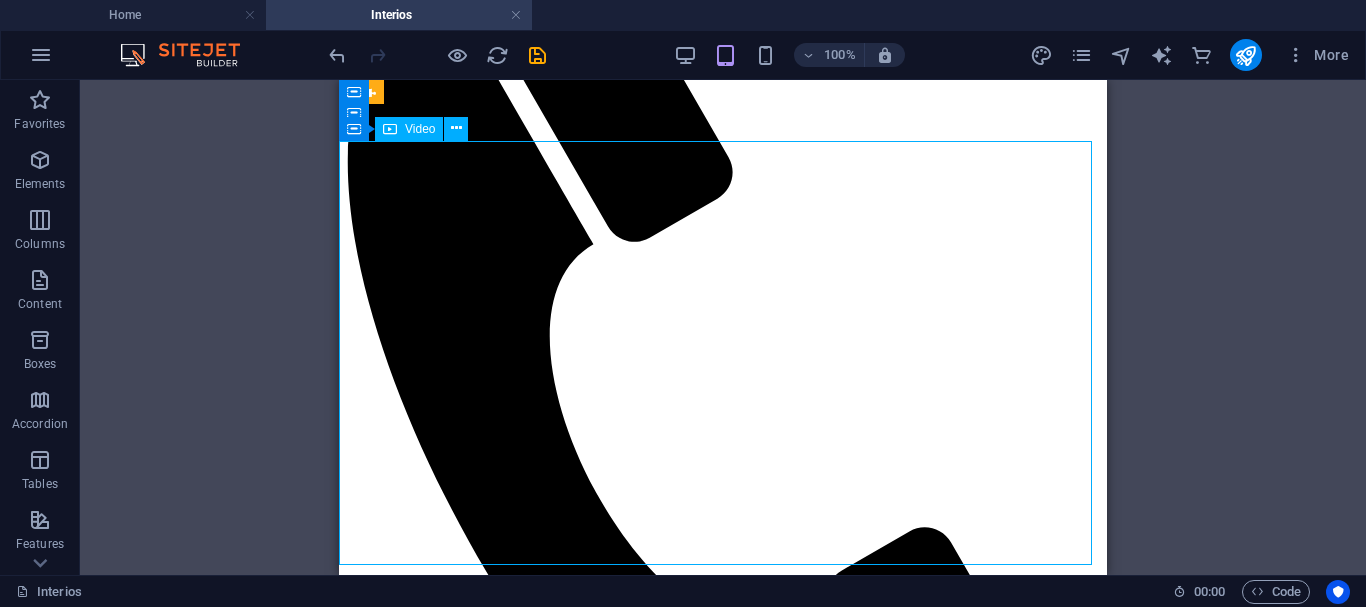 click at bounding box center (723, 3042) 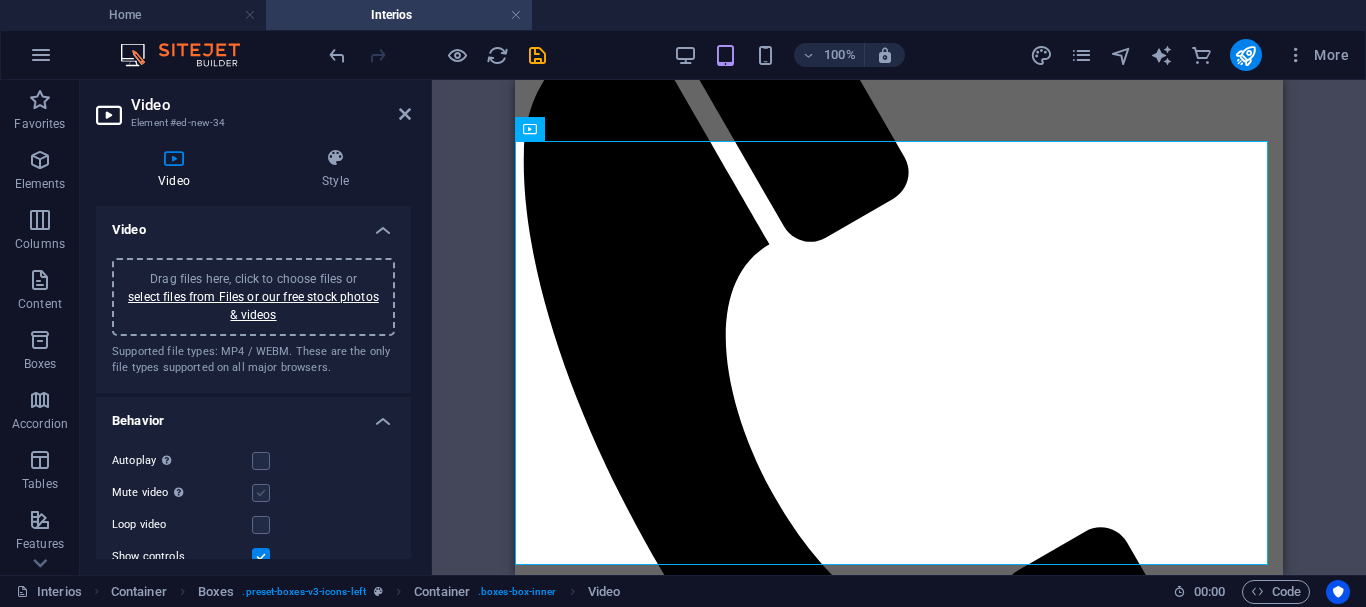 click at bounding box center (261, 493) 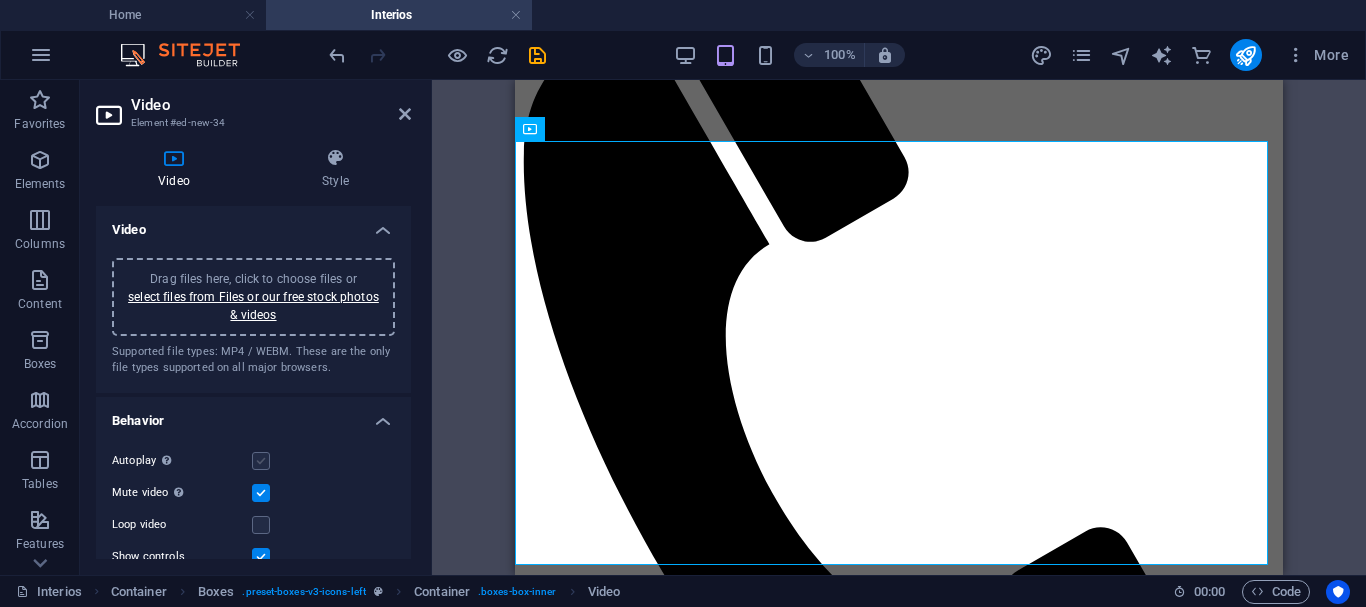 click at bounding box center (261, 461) 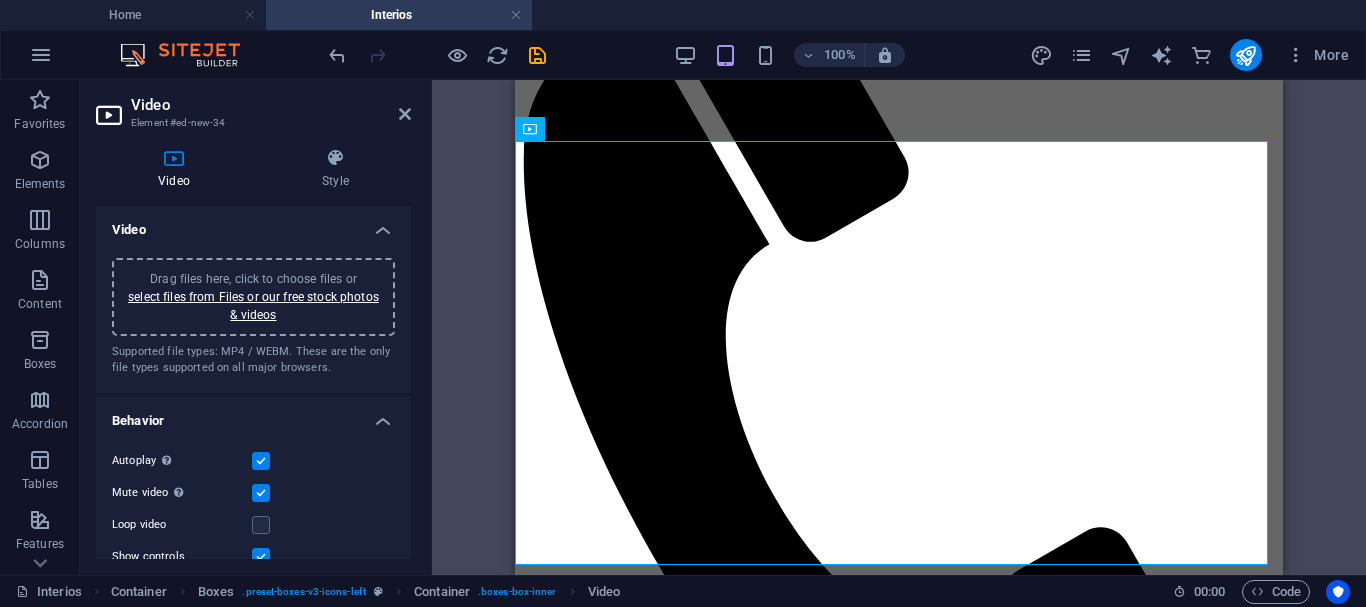 click at bounding box center [261, 493] 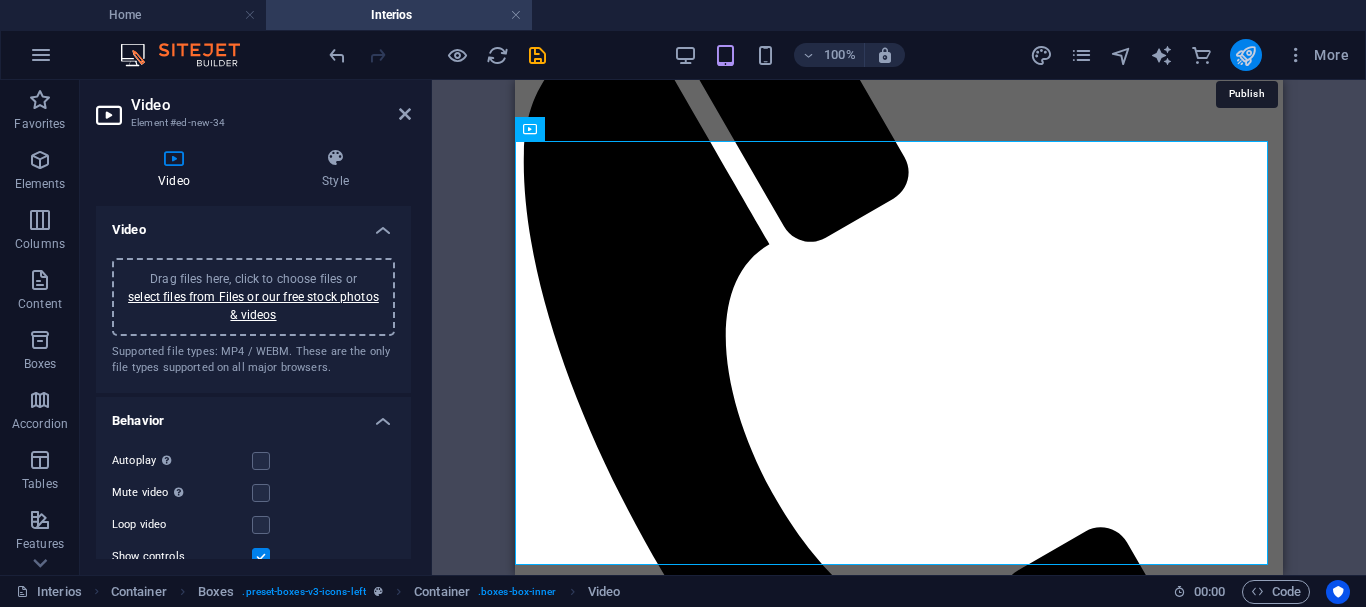 click at bounding box center [1245, 55] 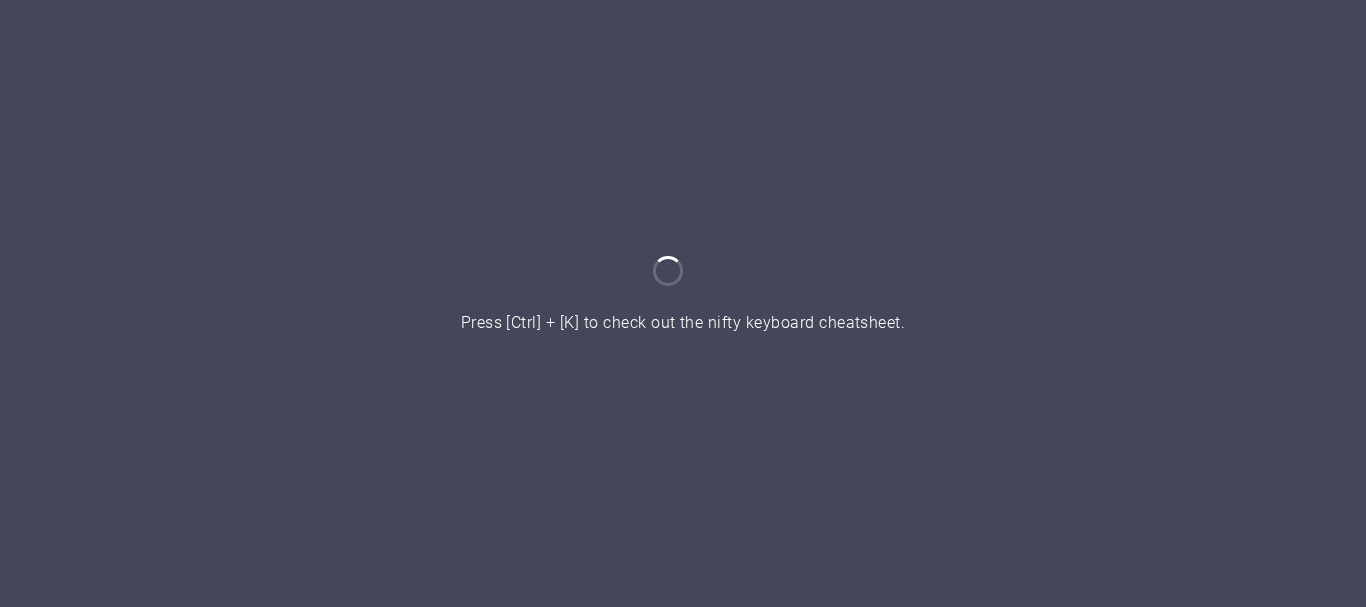 scroll, scrollTop: 0, scrollLeft: 0, axis: both 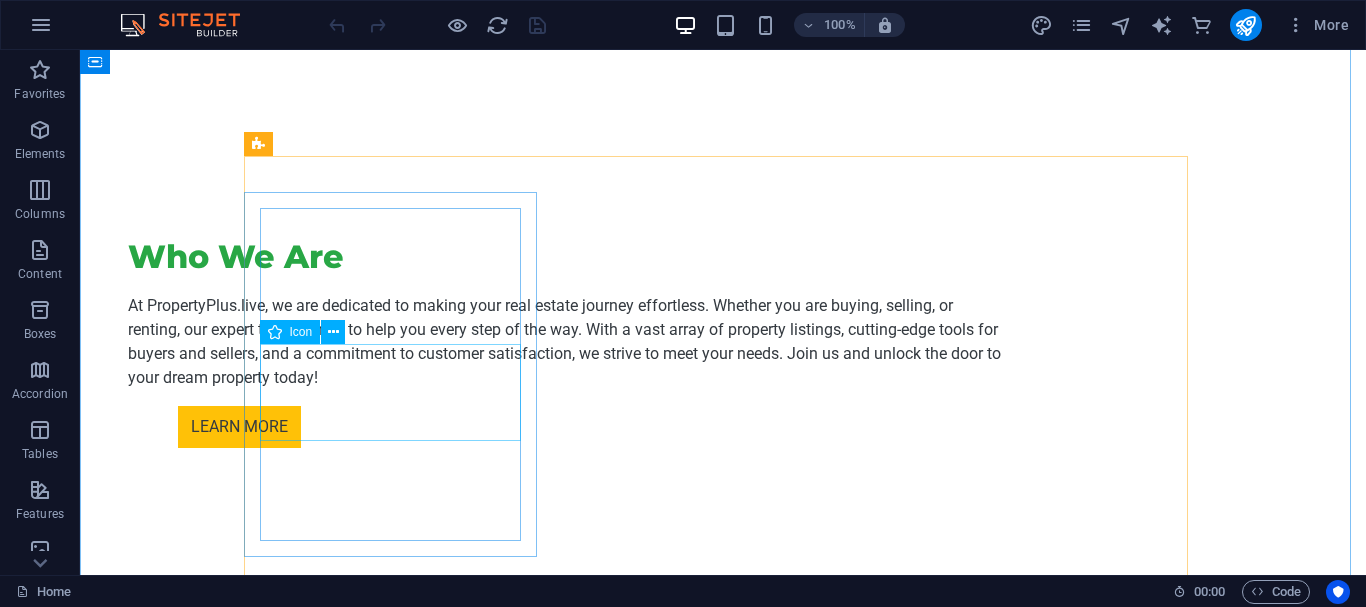 click at bounding box center [397, 976] 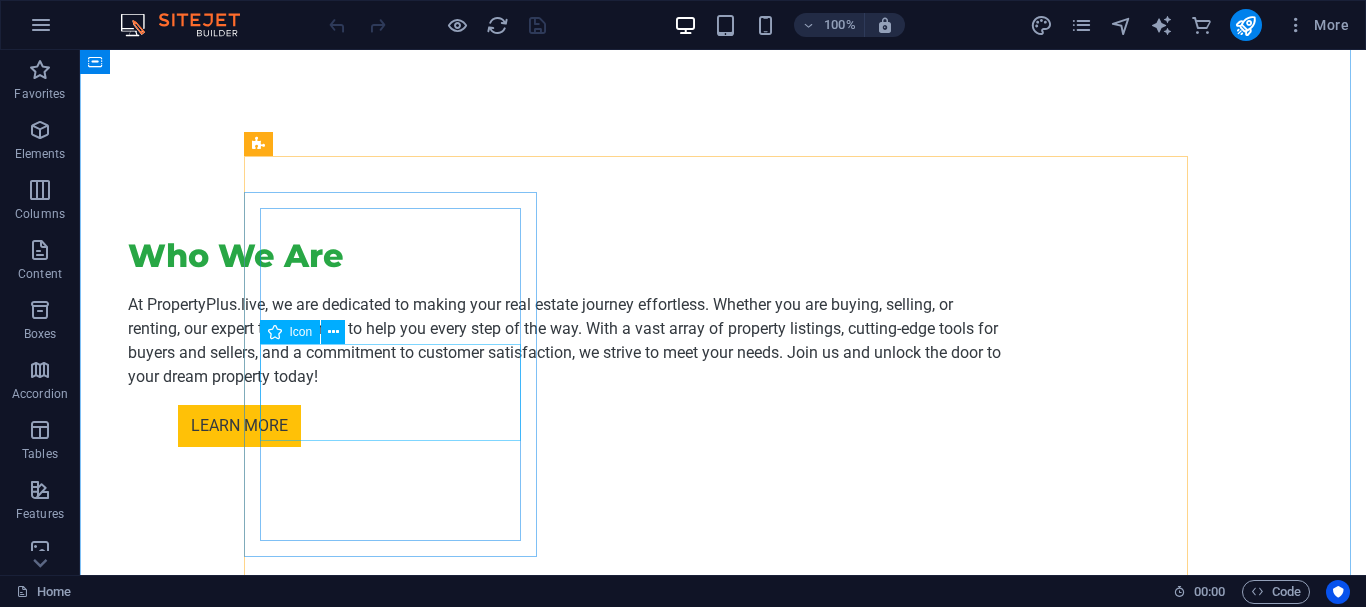 select on "xMidYMid" 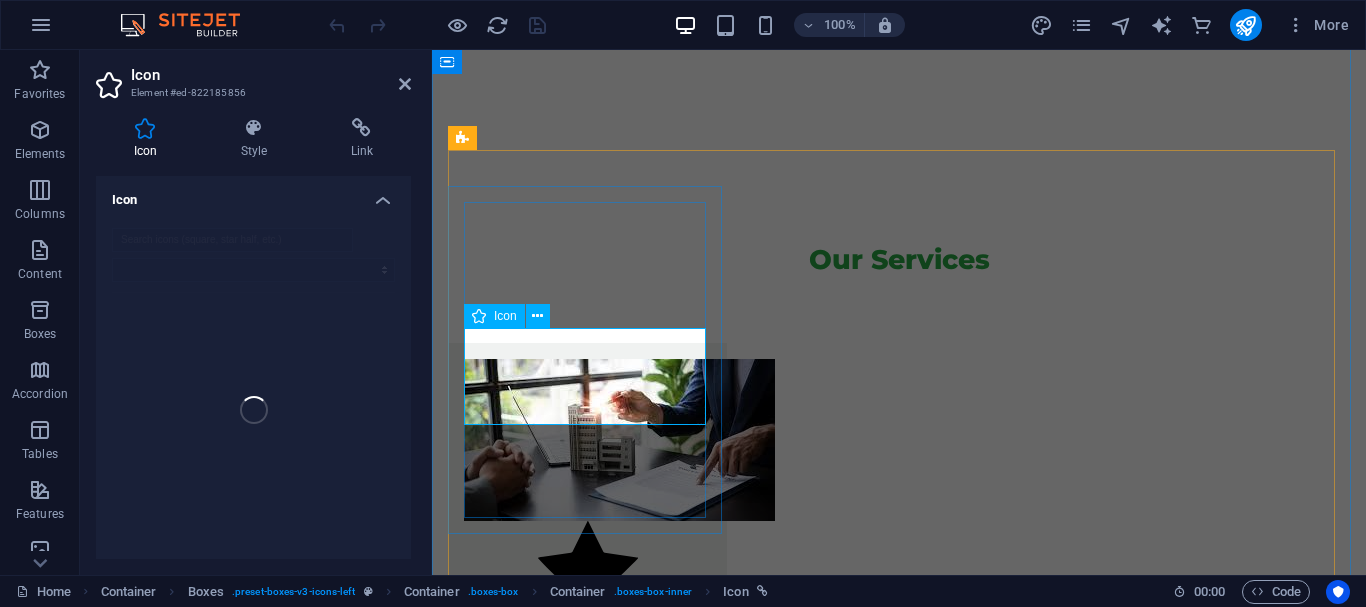 scroll, scrollTop: 2055, scrollLeft: 0, axis: vertical 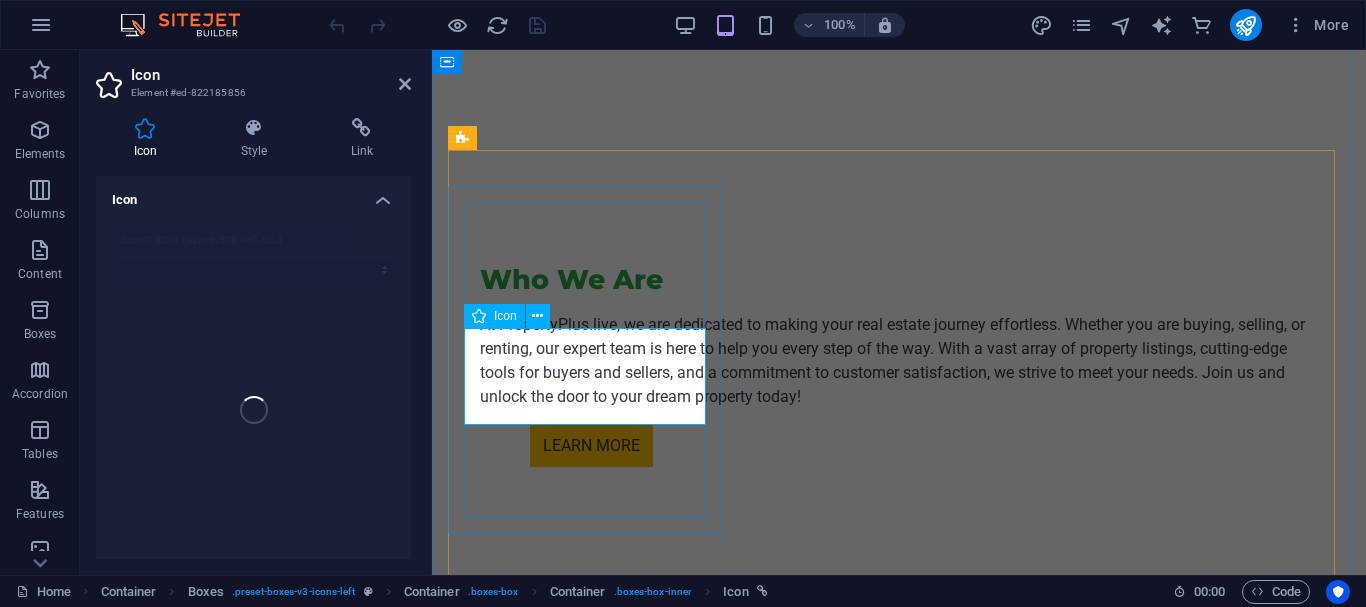click at bounding box center [587, 989] 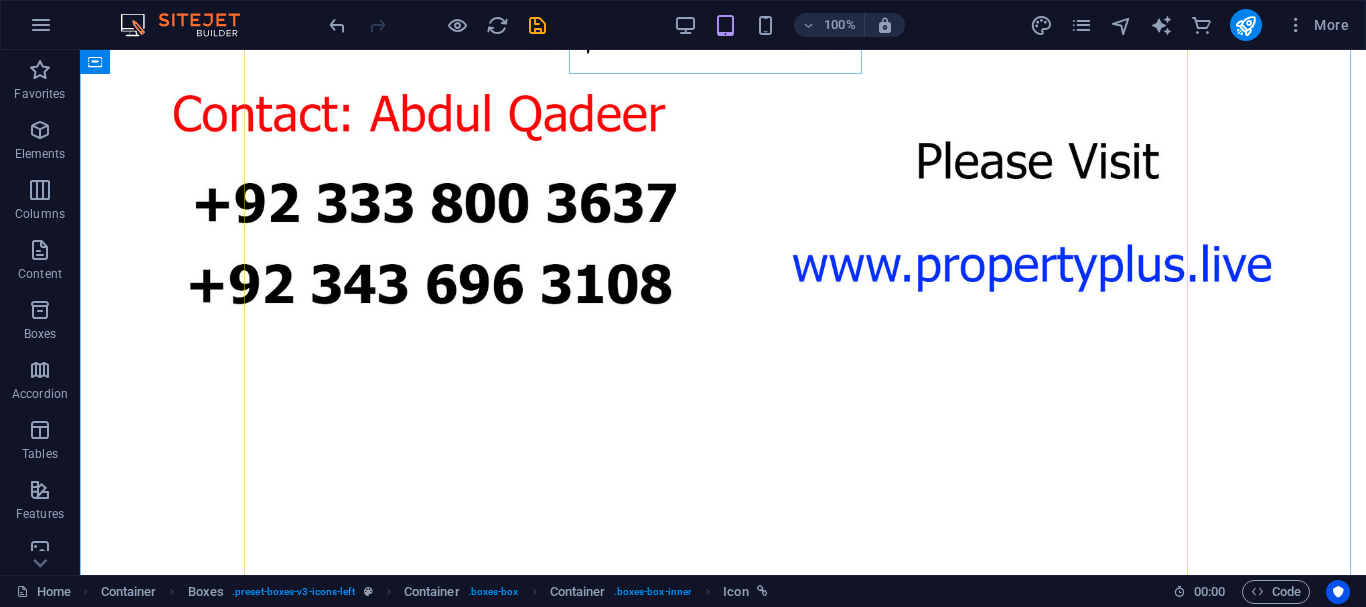 scroll, scrollTop: 2472, scrollLeft: 0, axis: vertical 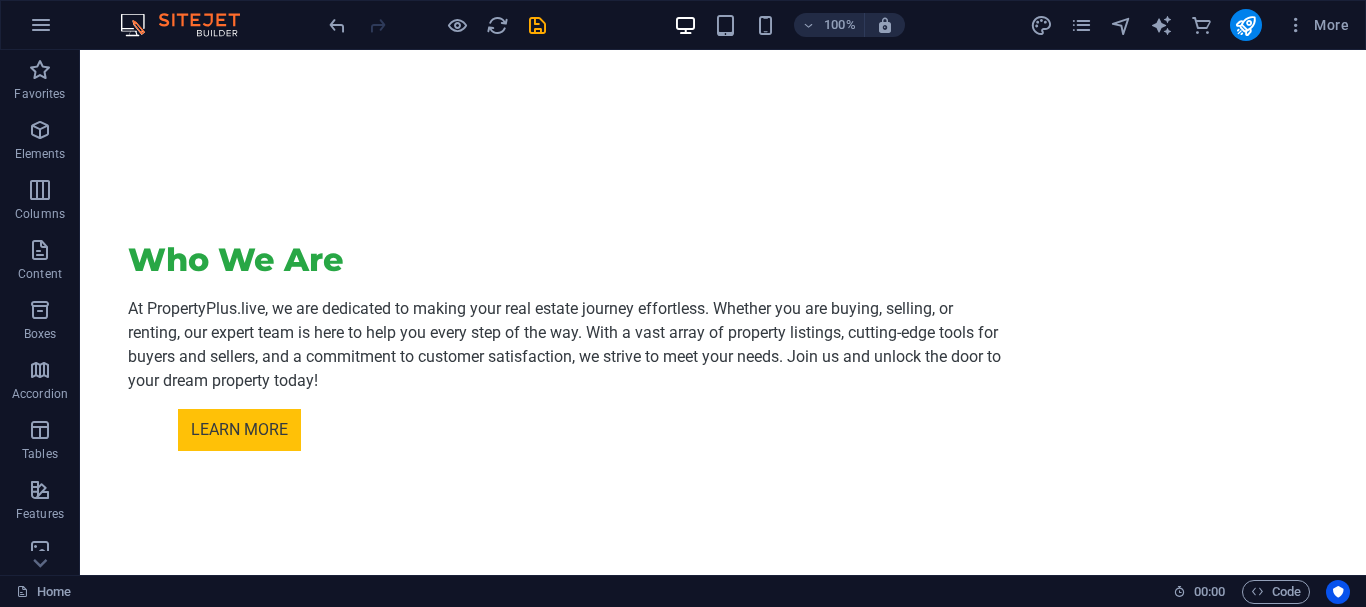 click at bounding box center [537, 25] 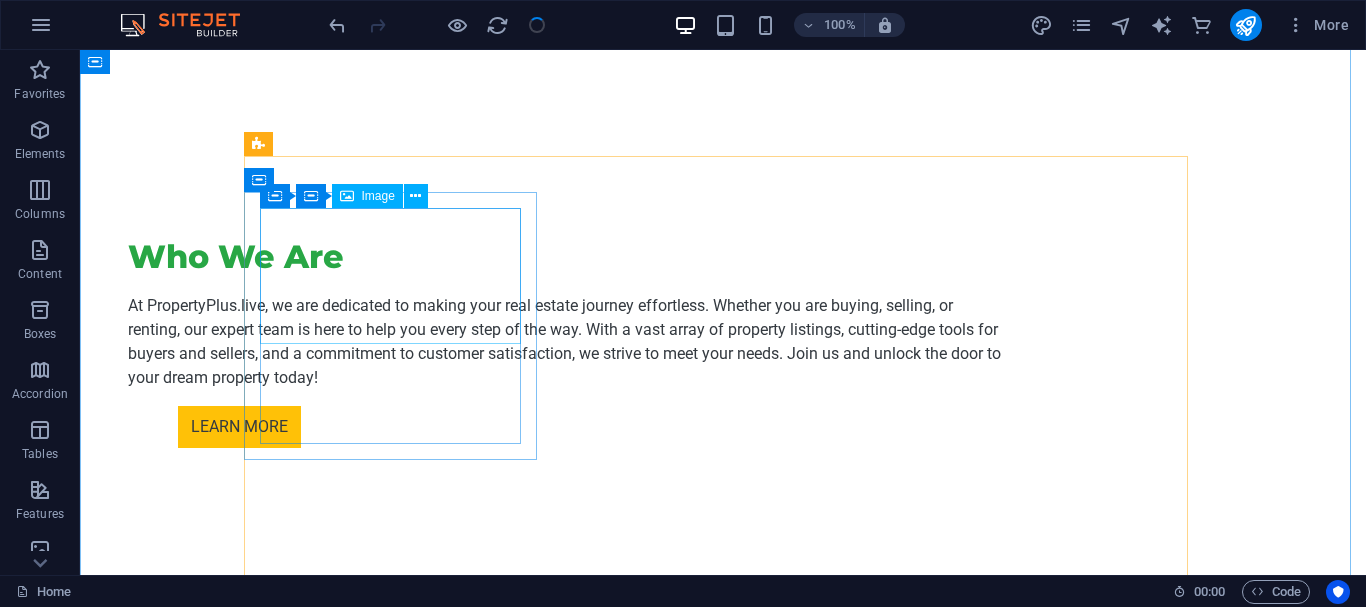 click at bounding box center (397, 844) 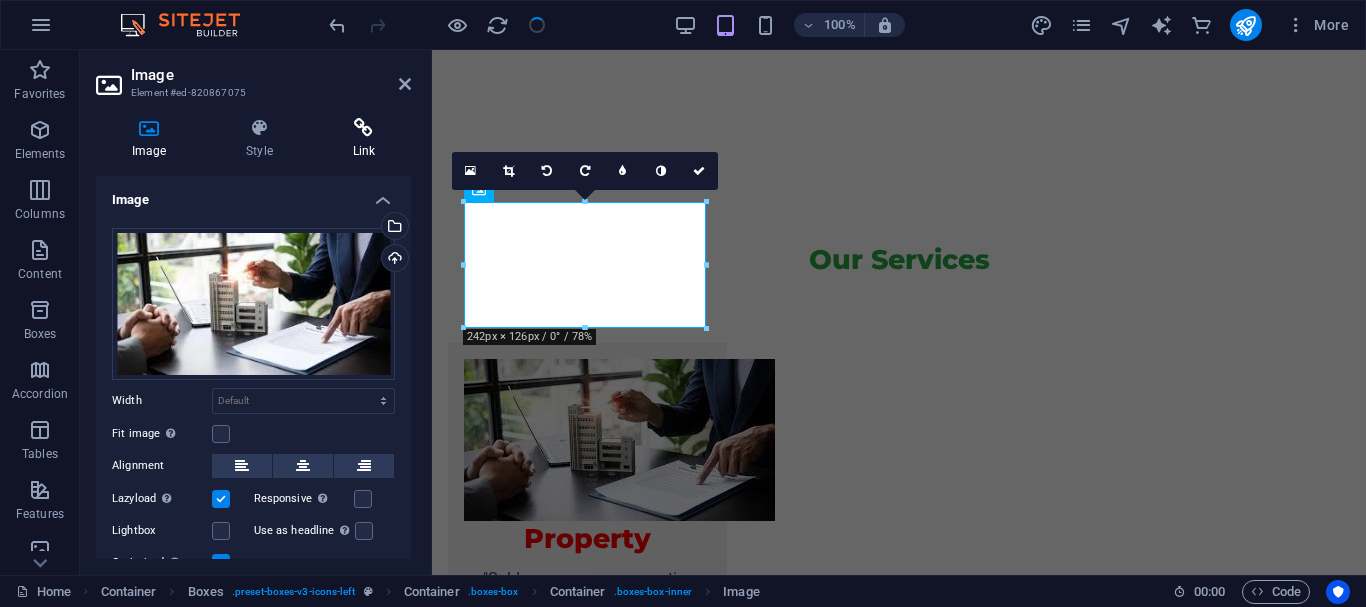 scroll, scrollTop: 2055, scrollLeft: 0, axis: vertical 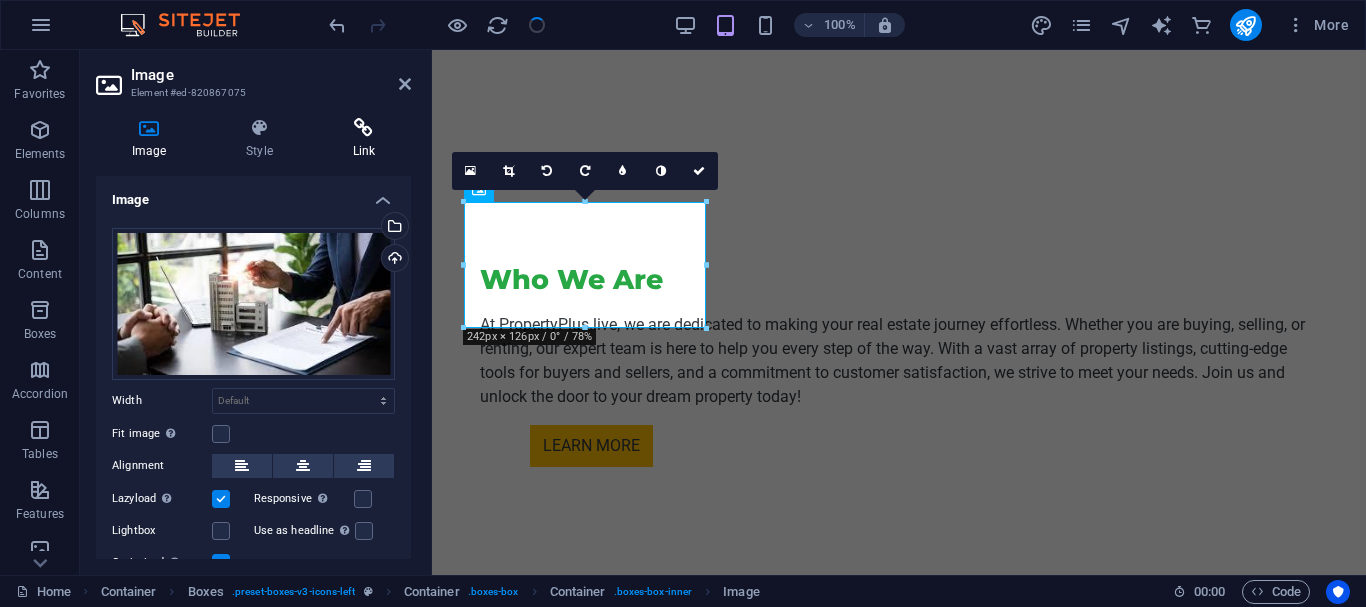 click on "Link" at bounding box center [364, 139] 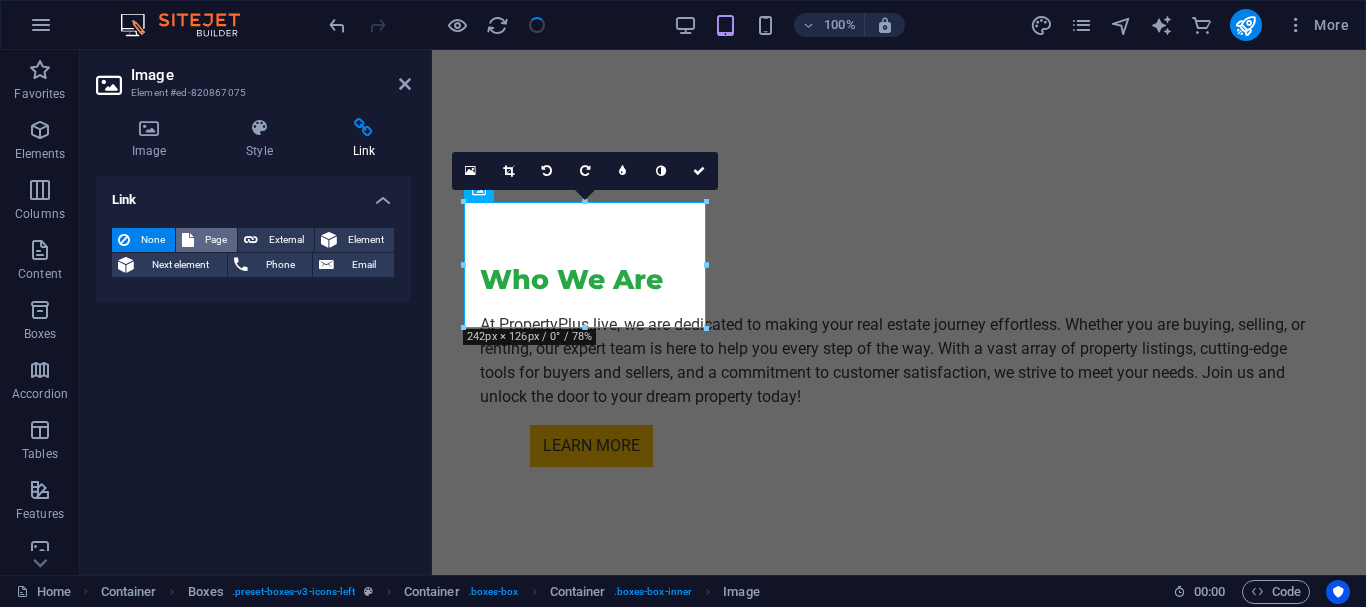 click on "Page" at bounding box center [215, 240] 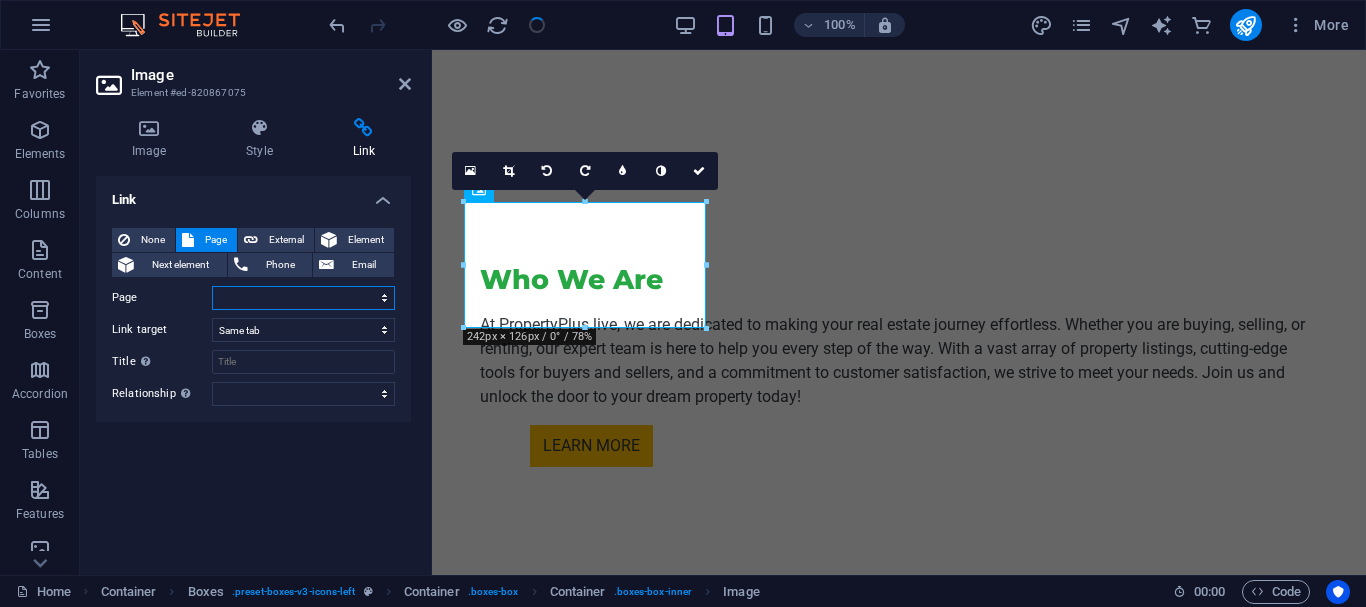 click on "Home Property Sale For Sale Houses pershawar road Farm Houses Agro Farms plots order Plain Dyed Eyelet Curtains with linning ( Black) Online Material Hardware Islamabad Chnab Narag Rawalpindi Professin services Black Velvet Curtains Constructure Interios Curtain Furniture Wood Work Subpage Legal Notice Privacy" at bounding box center (303, 298) 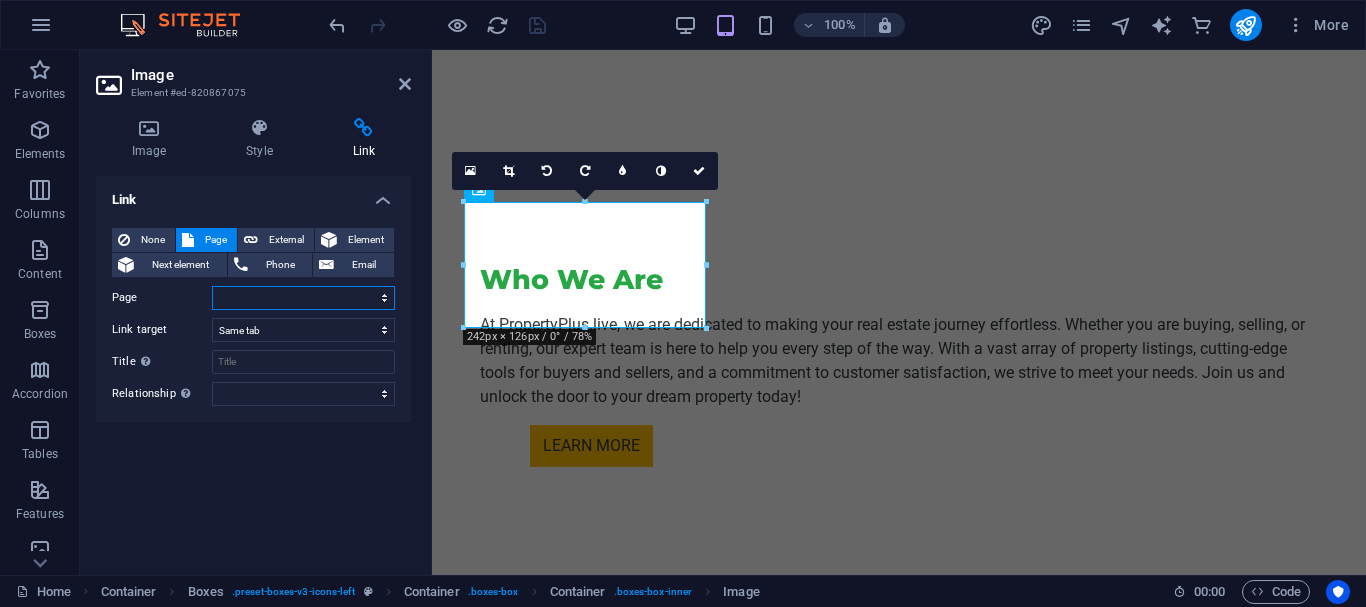 click on "Home Property Sale For Sale Houses pershawar road Farm Houses Agro Farms plots order Plain Dyed Eyelet Curtains with linning ( Black) Online Material Hardware Islamabad Chnab Narag Rawalpindi Professin services Black Velvet Curtains Constructure Interios Curtain Furniture Wood Work Subpage Legal Notice Privacy" at bounding box center [303, 298] 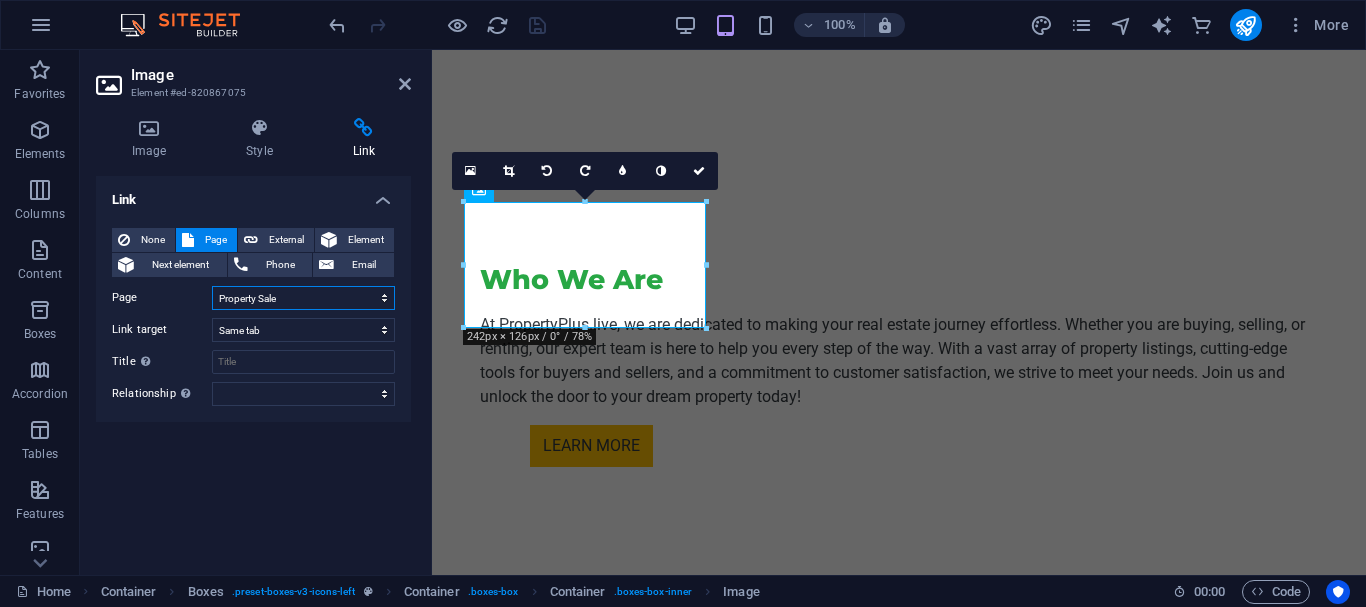click on "Home Property Sale For Sale Houses pershawar road Farm Houses Agro Farms plots order Plain Dyed Eyelet Curtains with linning ( Black) Online Material Hardware Islamabad Chnab Narag Rawalpindi Professin services Black Velvet Curtains Constructure Interios Curtain Furniture Wood Work Subpage Legal Notice Privacy" at bounding box center (303, 298) 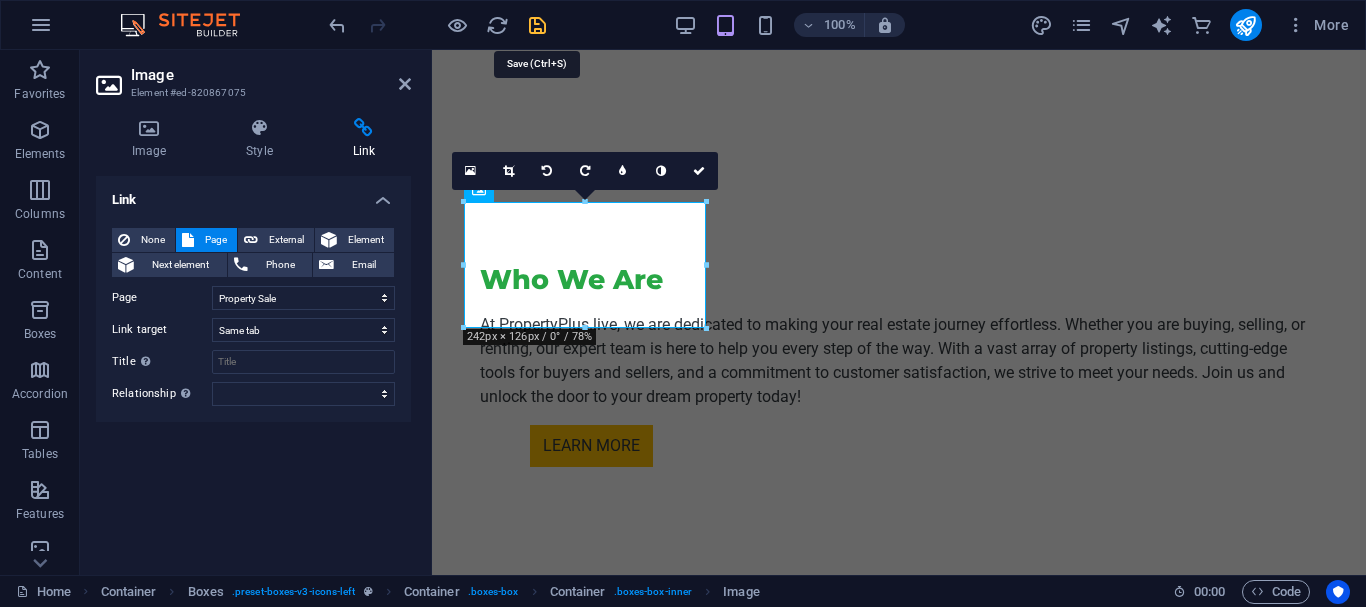 click at bounding box center (537, 25) 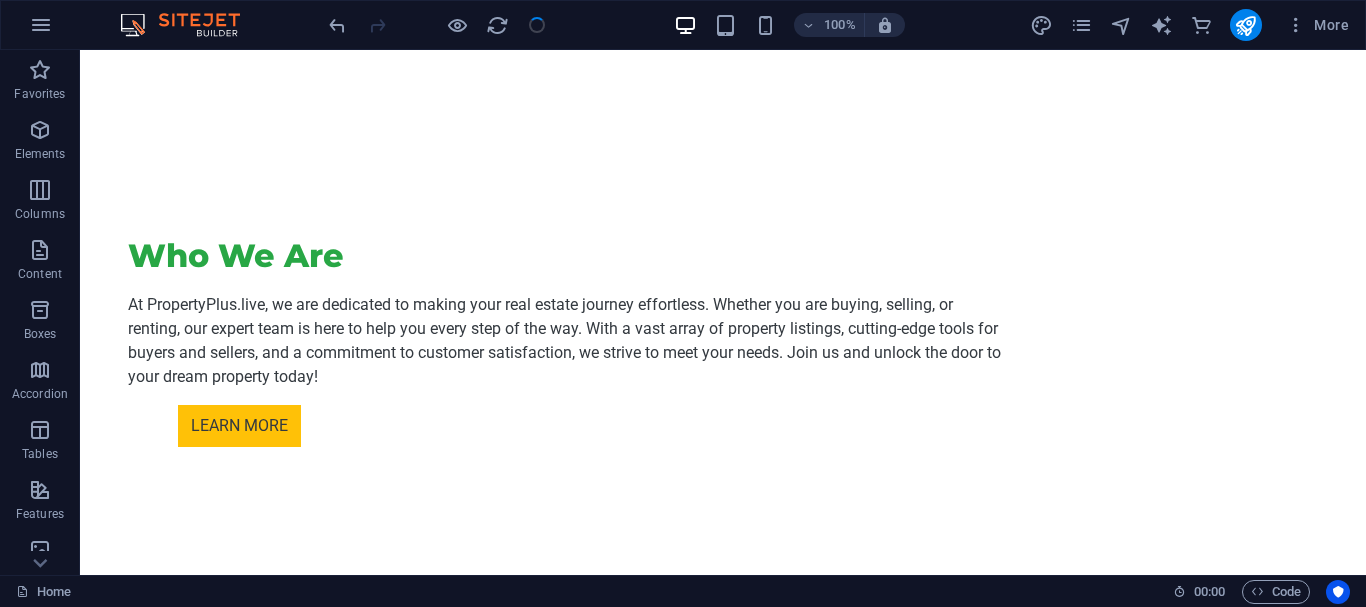scroll, scrollTop: 2472, scrollLeft: 0, axis: vertical 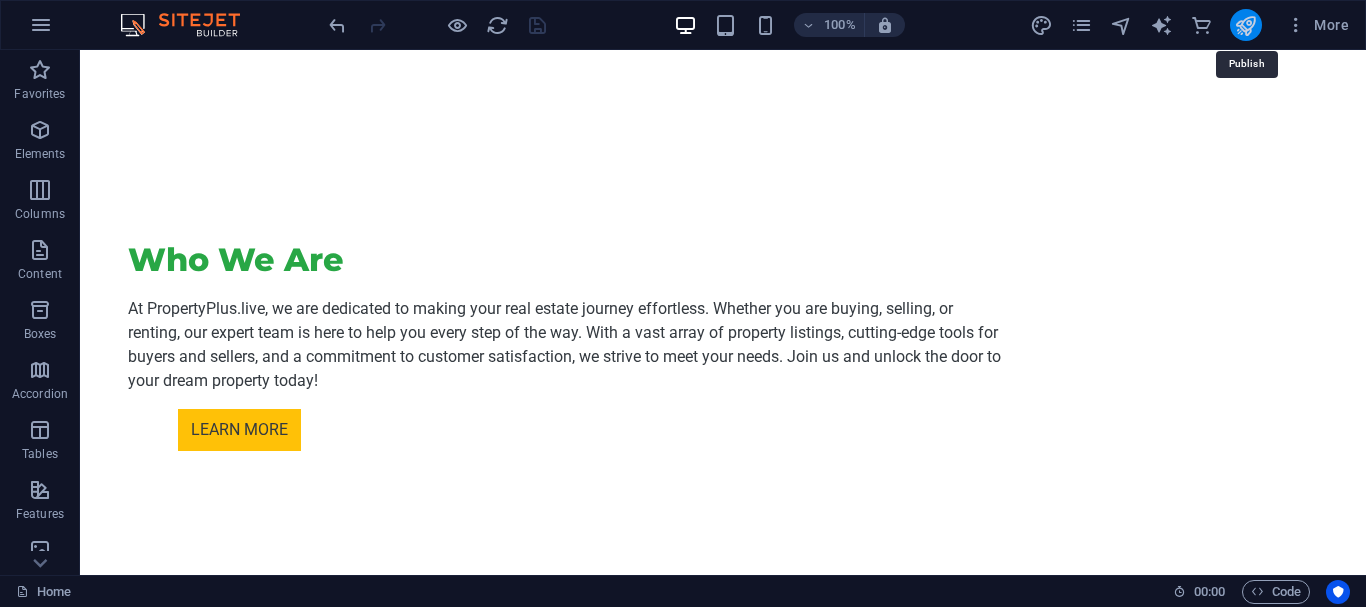 click at bounding box center (1245, 25) 